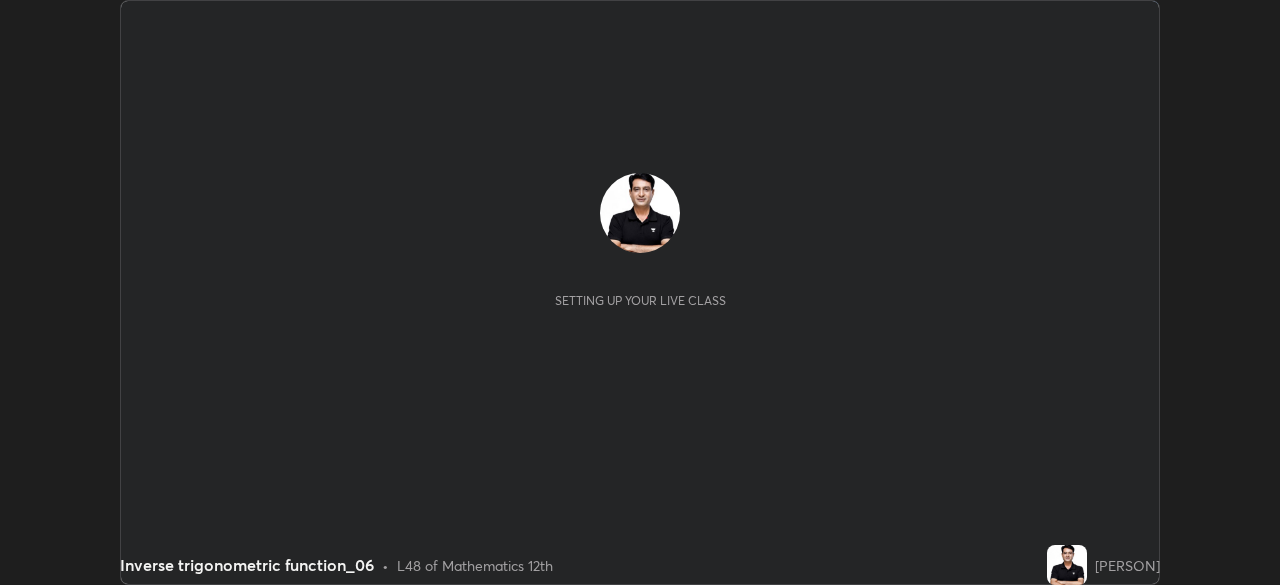 scroll, scrollTop: 0, scrollLeft: 0, axis: both 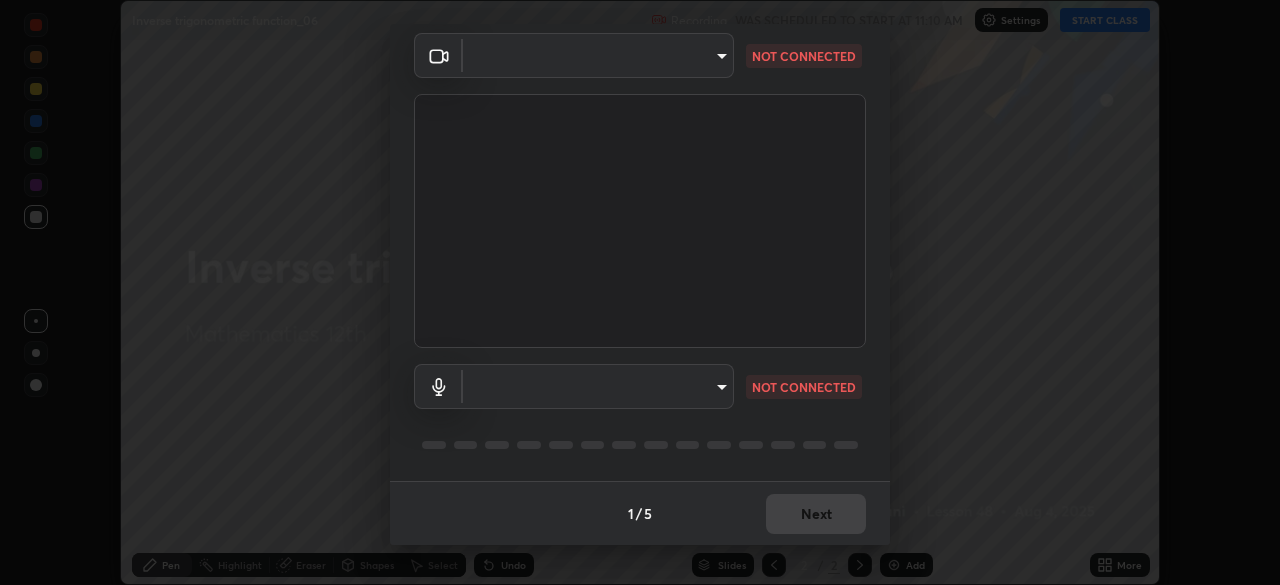 type on "e2b4cb918b4400ba02a0192ae9998b18c1f09d36479f8a70bd3f64f4de27a966" 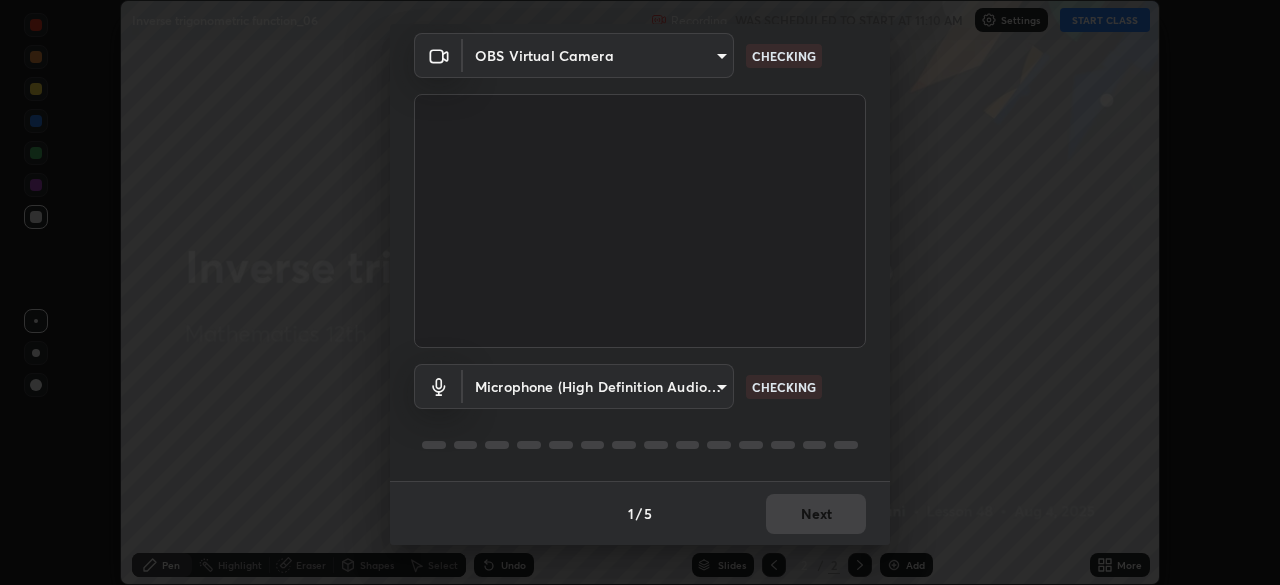 click on "Erase all Inverse trigonometric function_06 Recording WAS SCHEDULED TO START AT  11:10 AM Settings START CLASS Setting up your live class Inverse trigonometric function_06 • L48 of Mathematics 12th Devendra Belani Pen Highlight Eraser Shapes Select Undo Slides 2 / 2 Add More No doubts shared Encourage your learners to ask a doubt for better clarity Report an issue Reason for reporting Buffering Chat not working Audio - Video sync issue Educator video quality low ​ Attach an image Report Media settings OBS Virtual Camera e2b4cb918b4400ba02a0192ae9998b18c1f09d36479f8a70bd3f64f4de27a966 CHECKING Microphone (High Definition Audio Device) d1b11b0b4f46b83d2e8d826cca083993b9faa573cd943f7c0ace7018603ff829 CHECKING 1 / 5 Next" at bounding box center [640, 292] 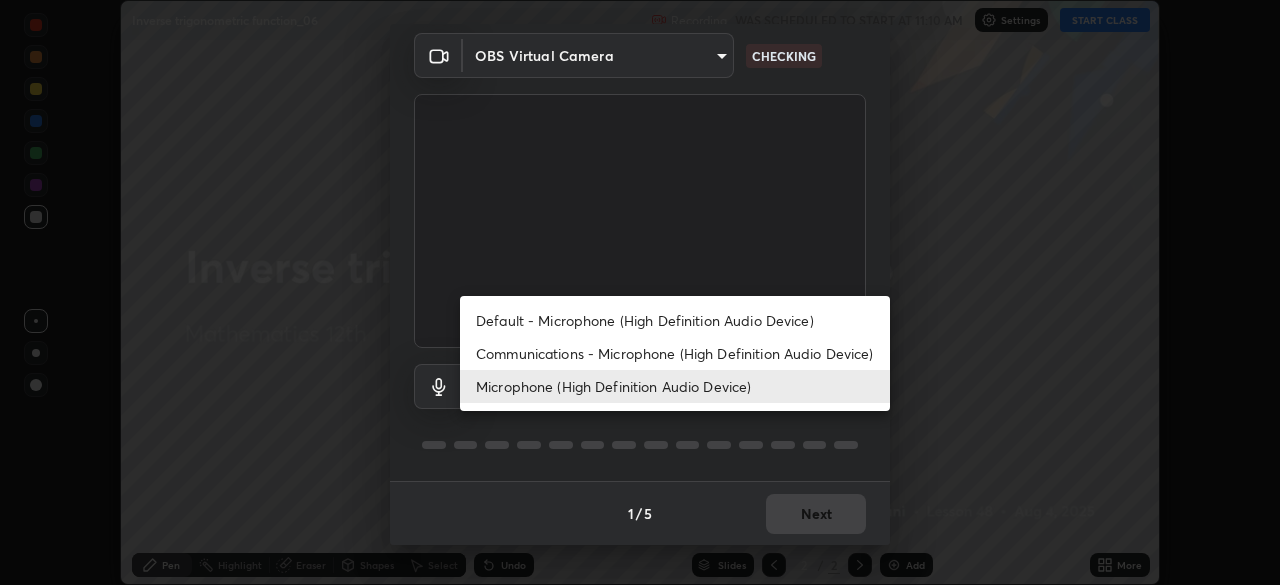 click on "Communications - Microphone (High Definition Audio Device)" at bounding box center (675, 353) 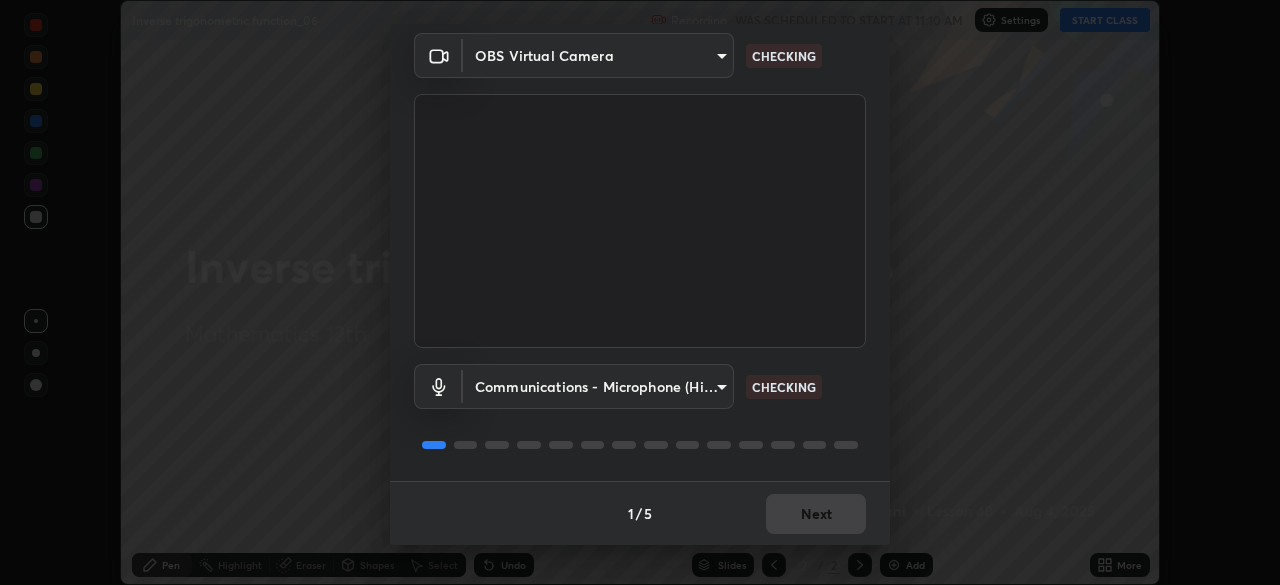 click on "Erase all Inverse trigonometric function_06 Recording WAS SCHEDULED TO START AT  11:10 AM Settings START CLASS Setting up your live class Inverse trigonometric function_06 • L48 of Mathematics 12th Devendra Belani Pen Highlight Eraser Shapes Select Undo Slides 2 / 2 Add More No doubts shared Encourage your learners to ask a doubt for better clarity Report an issue Reason for reporting Buffering Chat not working Audio - Video sync issue Educator video quality low ​ Attach an image Report Media settings OBS Virtual Camera e2b4cb918b4400ba02a0192ae9998b18c1f09d36479f8a70bd3f64f4de27a966 CHECKING Communications - Microphone (High Definition Audio Device) communications CHECKING 1 / 5 Next" at bounding box center [640, 292] 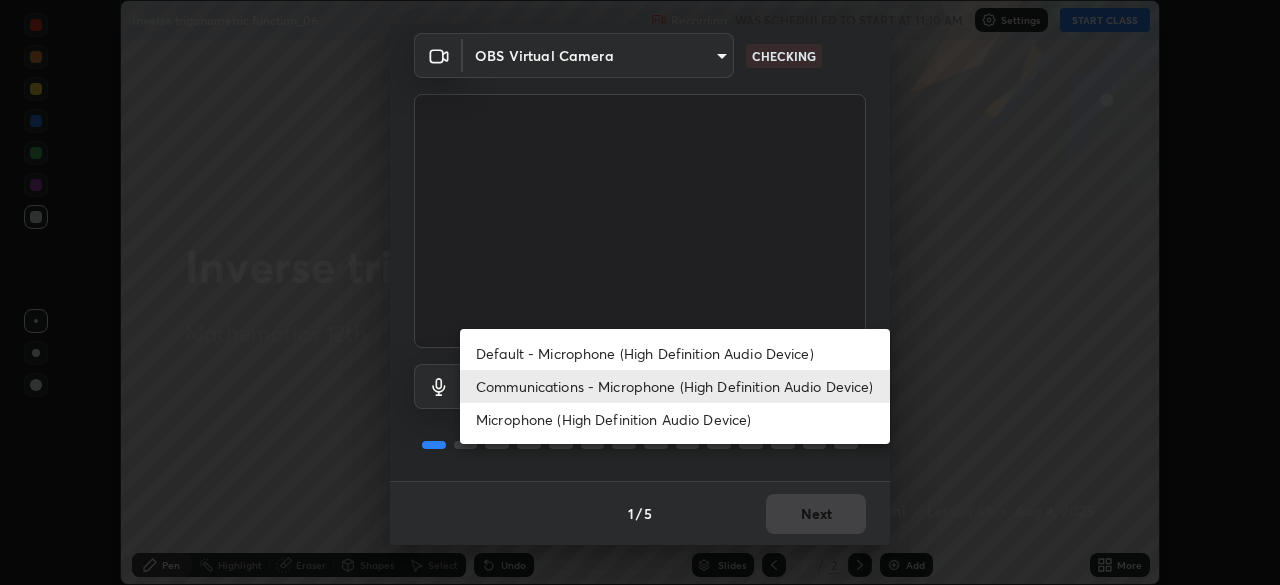 click on "Microphone (High Definition Audio Device)" at bounding box center [675, 419] 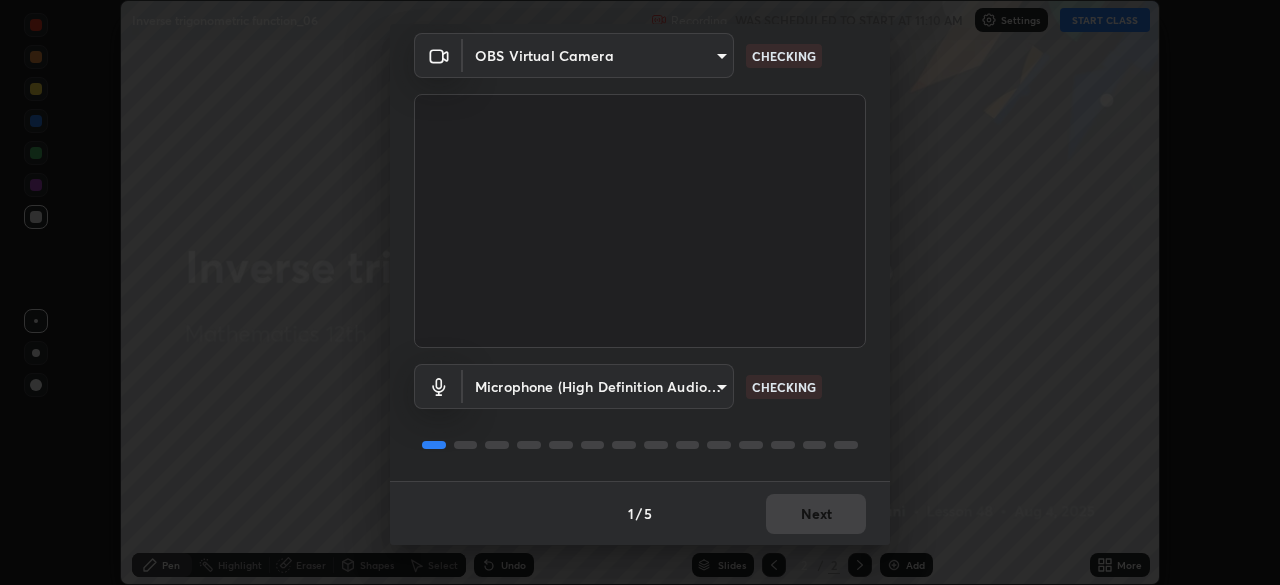 type on "d1b11b0b4f46b83d2e8d826cca083993b9faa573cd943f7c0ace7018603ff829" 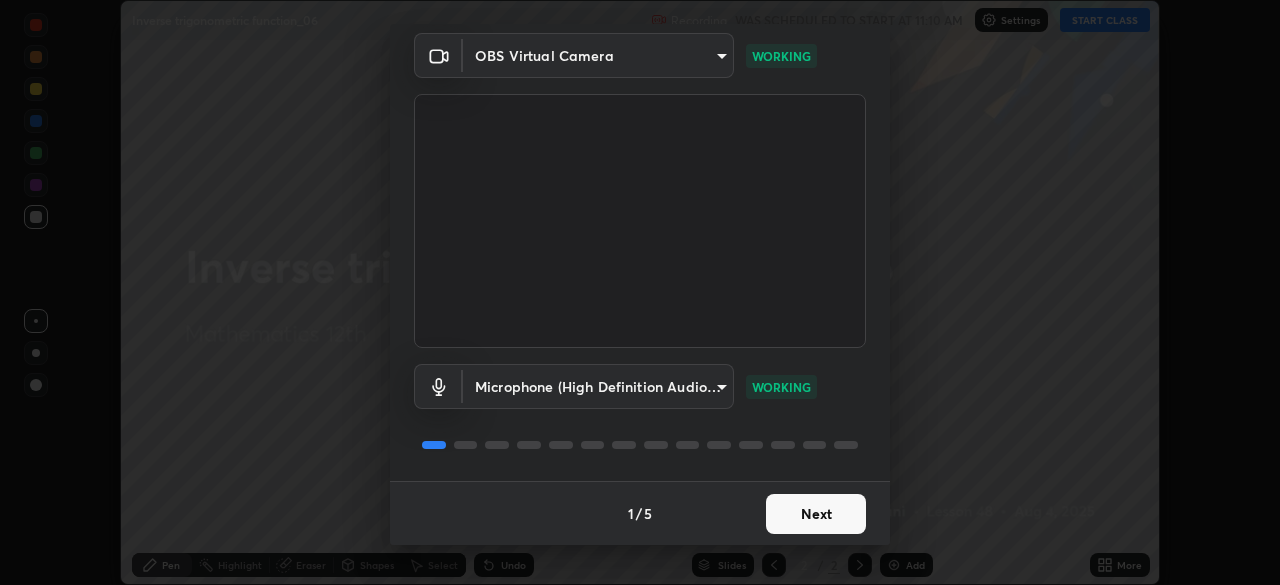click on "Next" at bounding box center [816, 514] 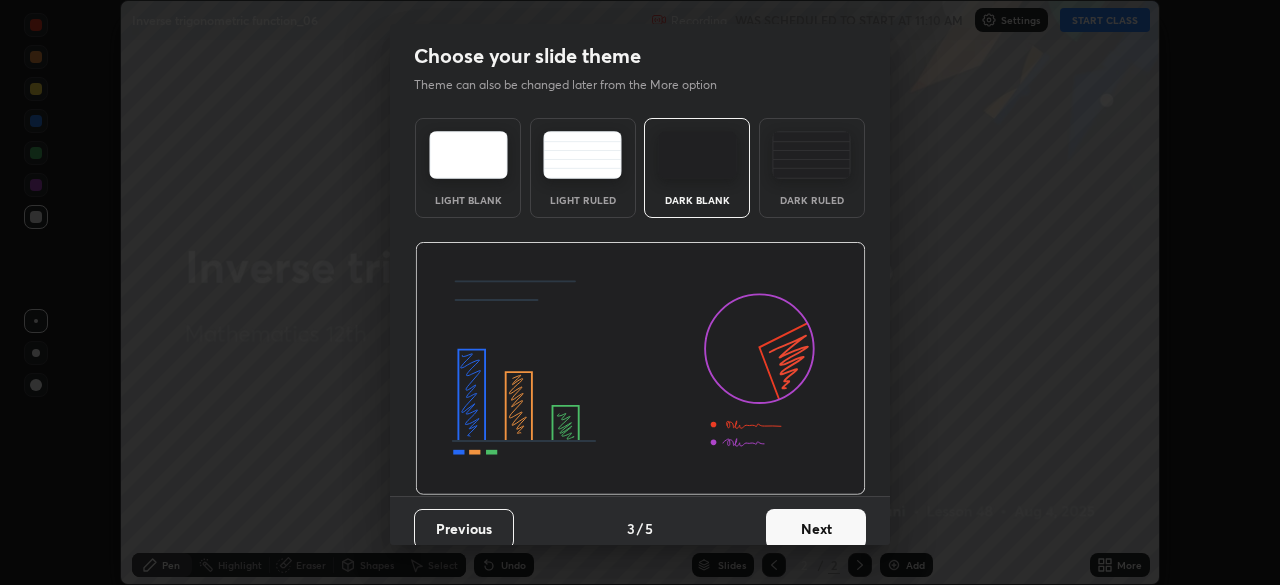 click on "Next" at bounding box center (816, 529) 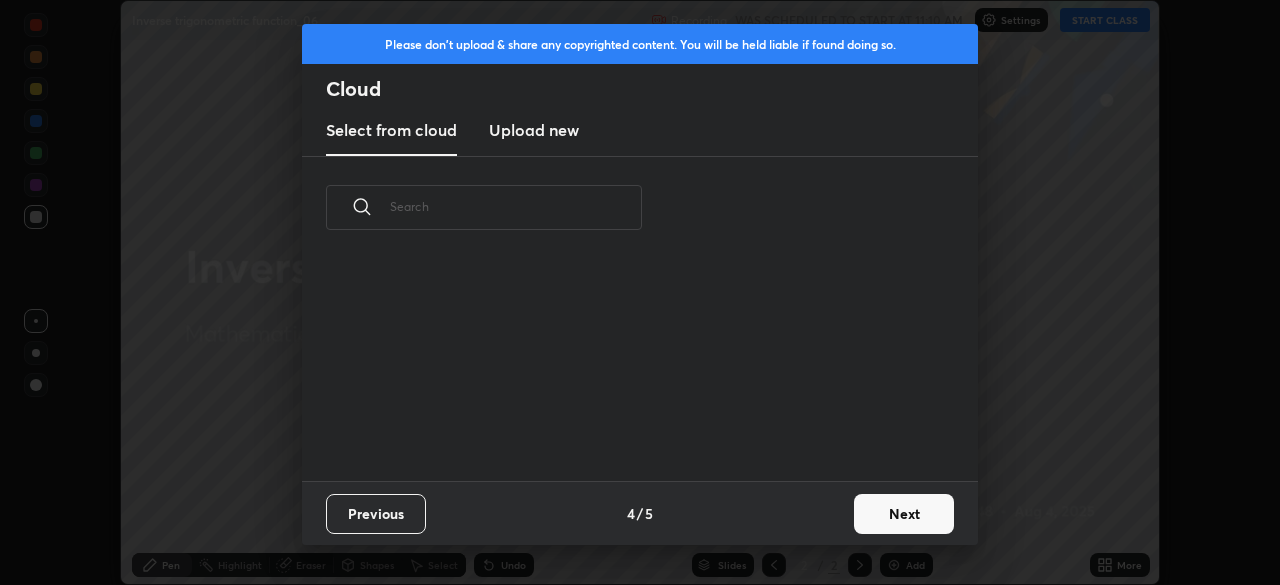 click on "Next" at bounding box center (904, 514) 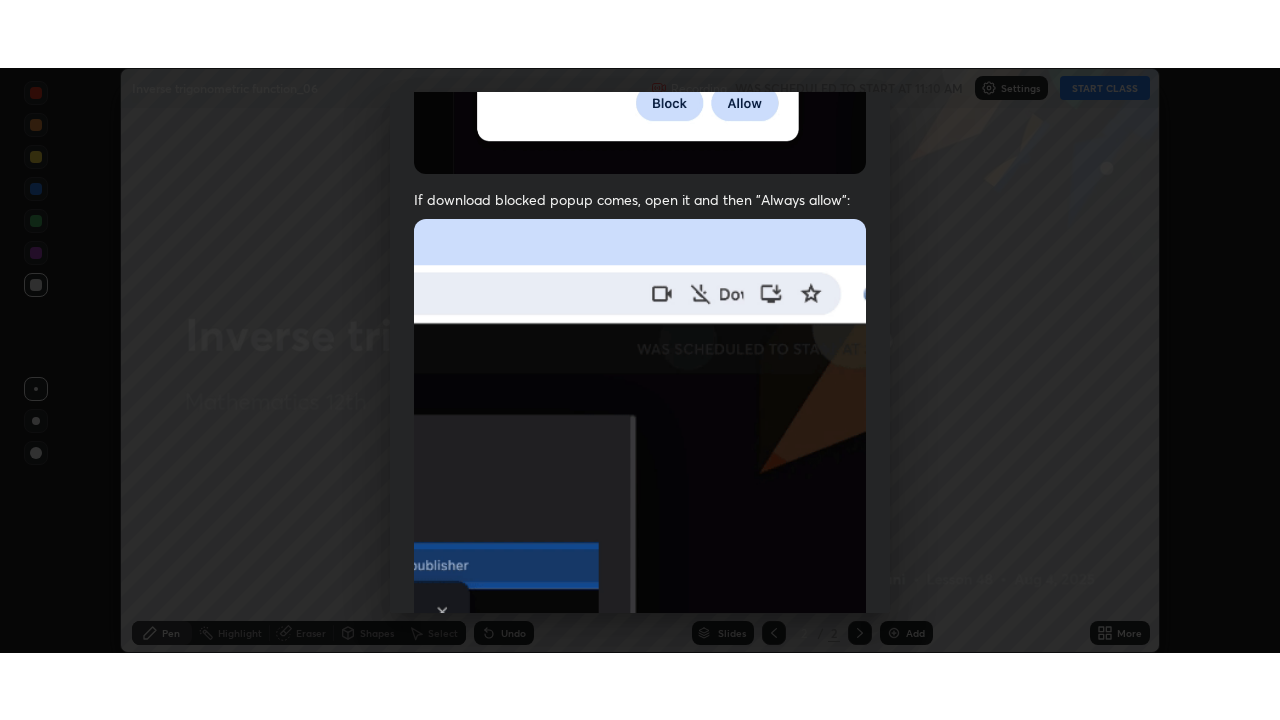 scroll, scrollTop: 479, scrollLeft: 0, axis: vertical 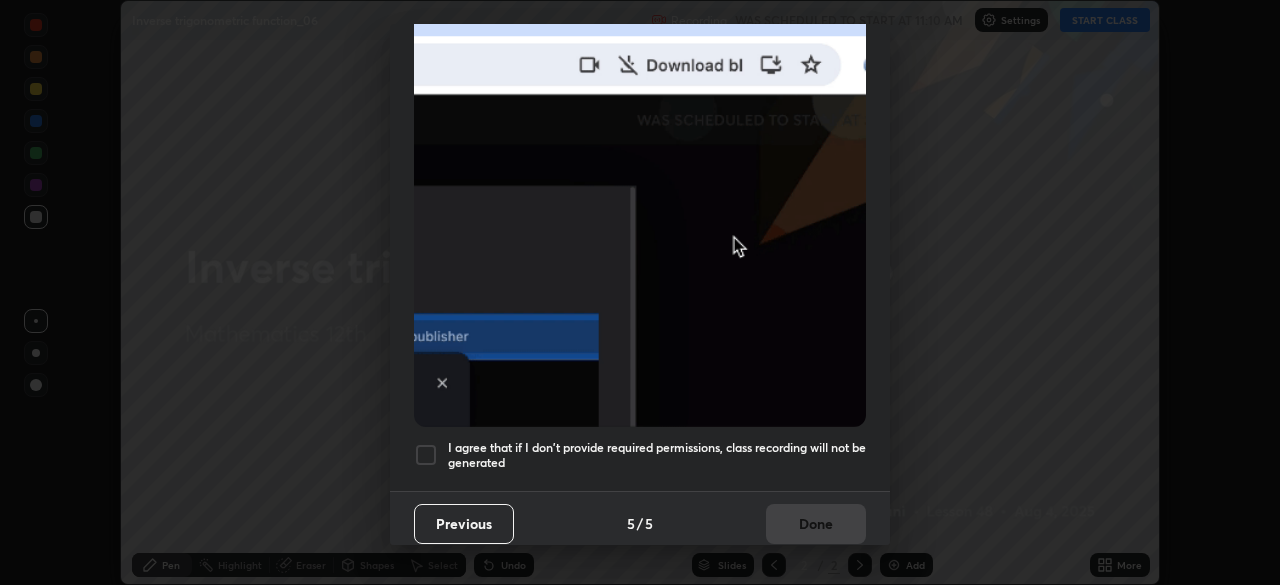 click at bounding box center (426, 455) 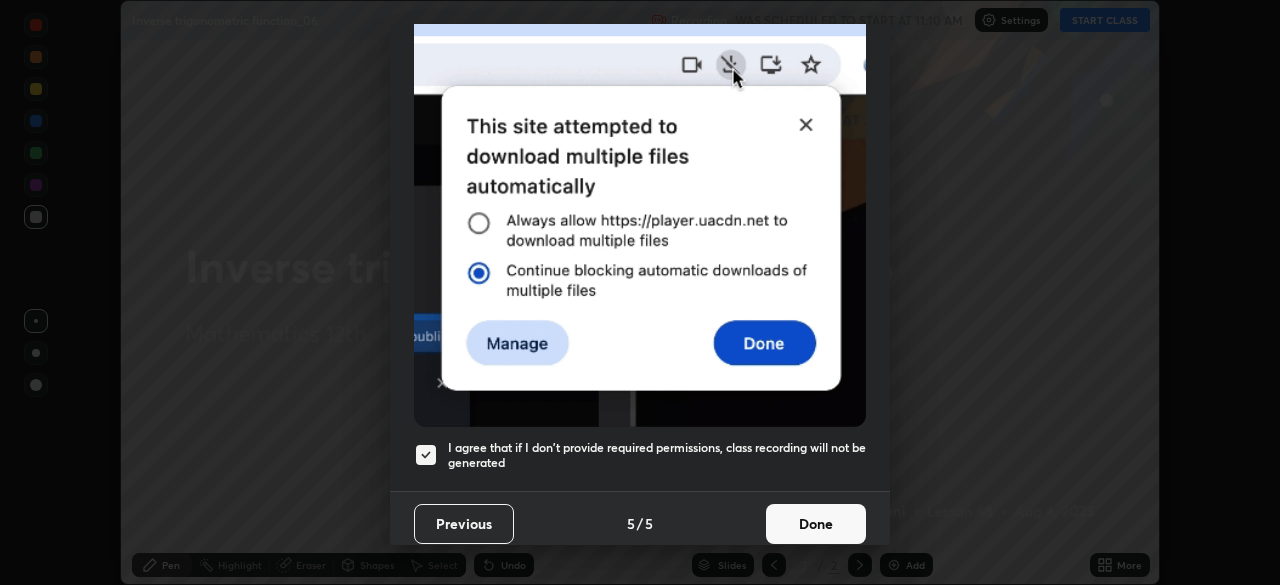 click on "Done" at bounding box center [816, 524] 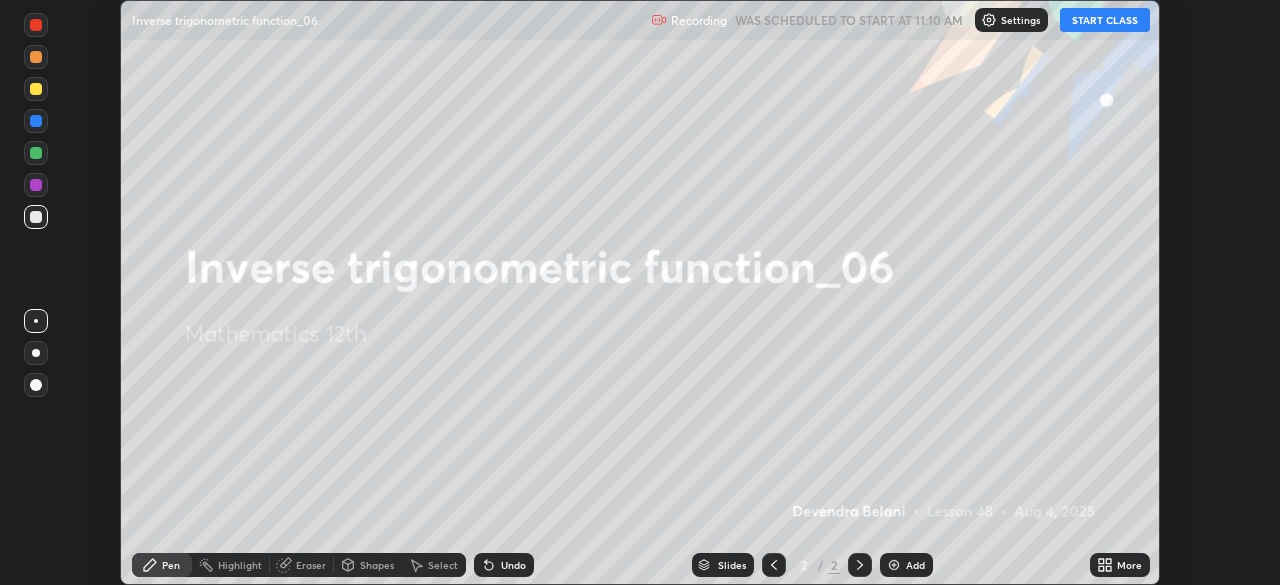 click on "START CLASS" at bounding box center [1105, 20] 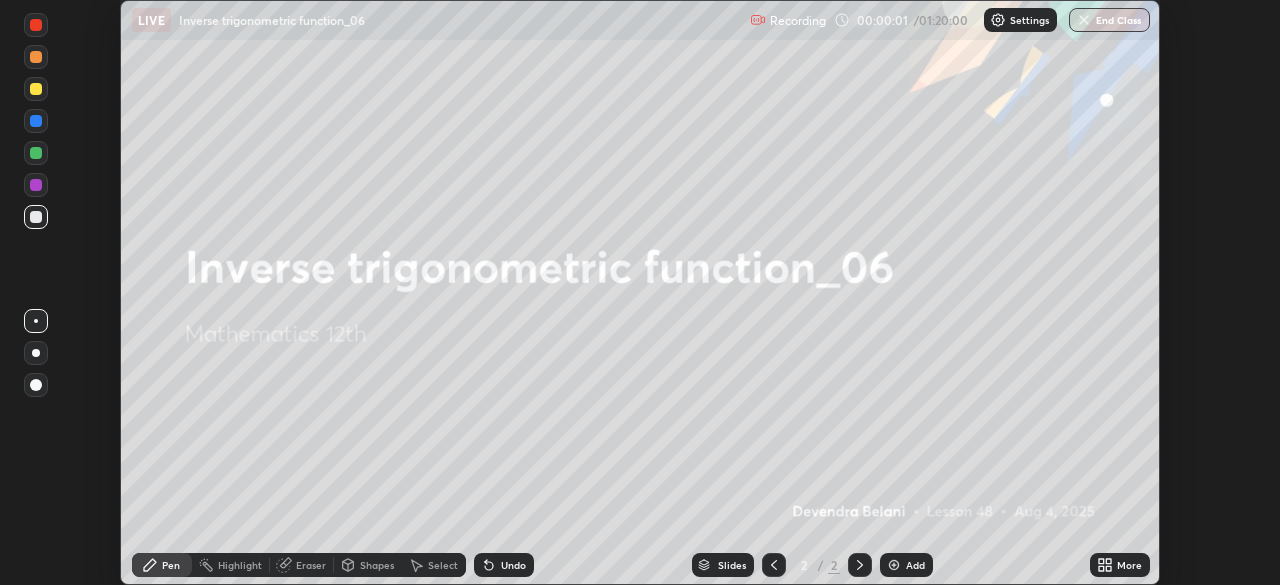 click on "Add" at bounding box center (915, 565) 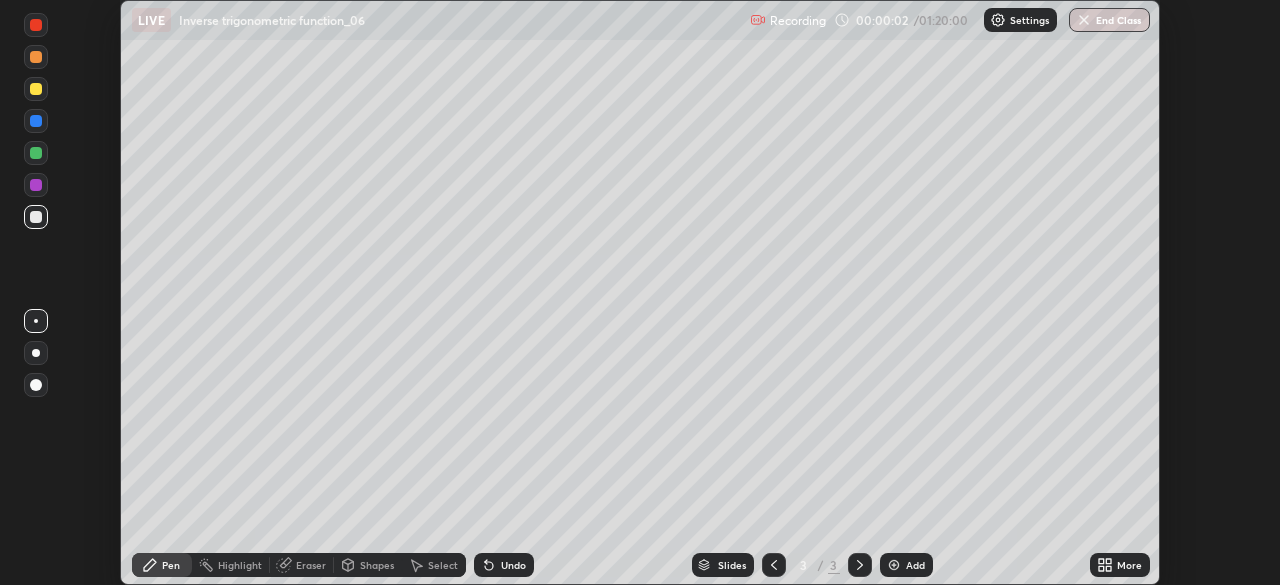 click 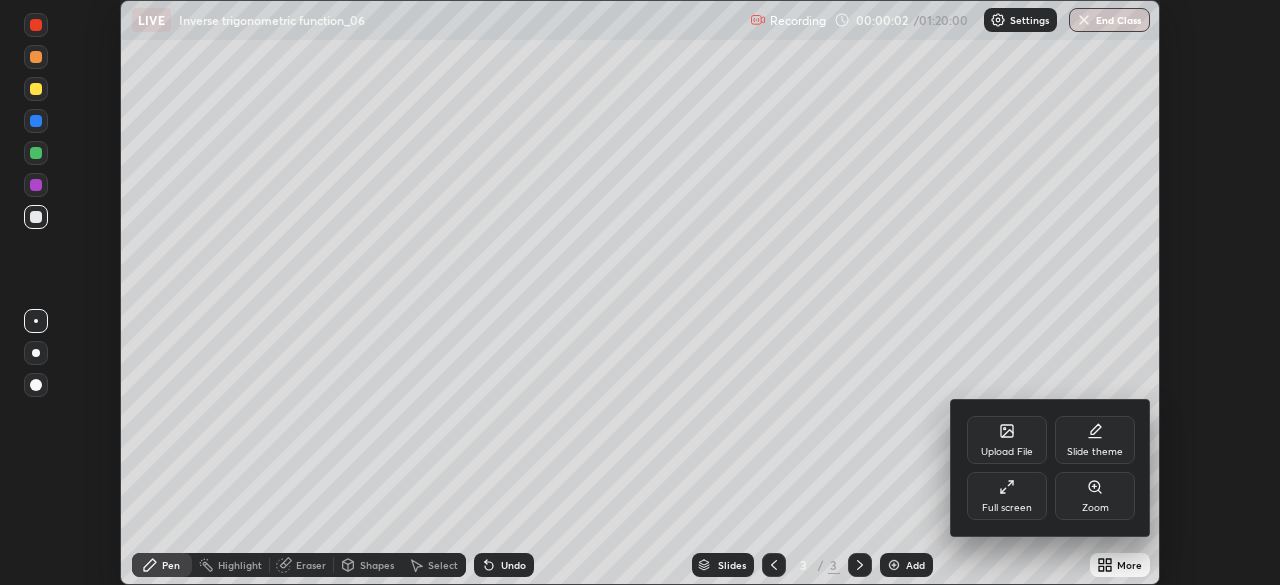 click on "Full screen" at bounding box center (1007, 508) 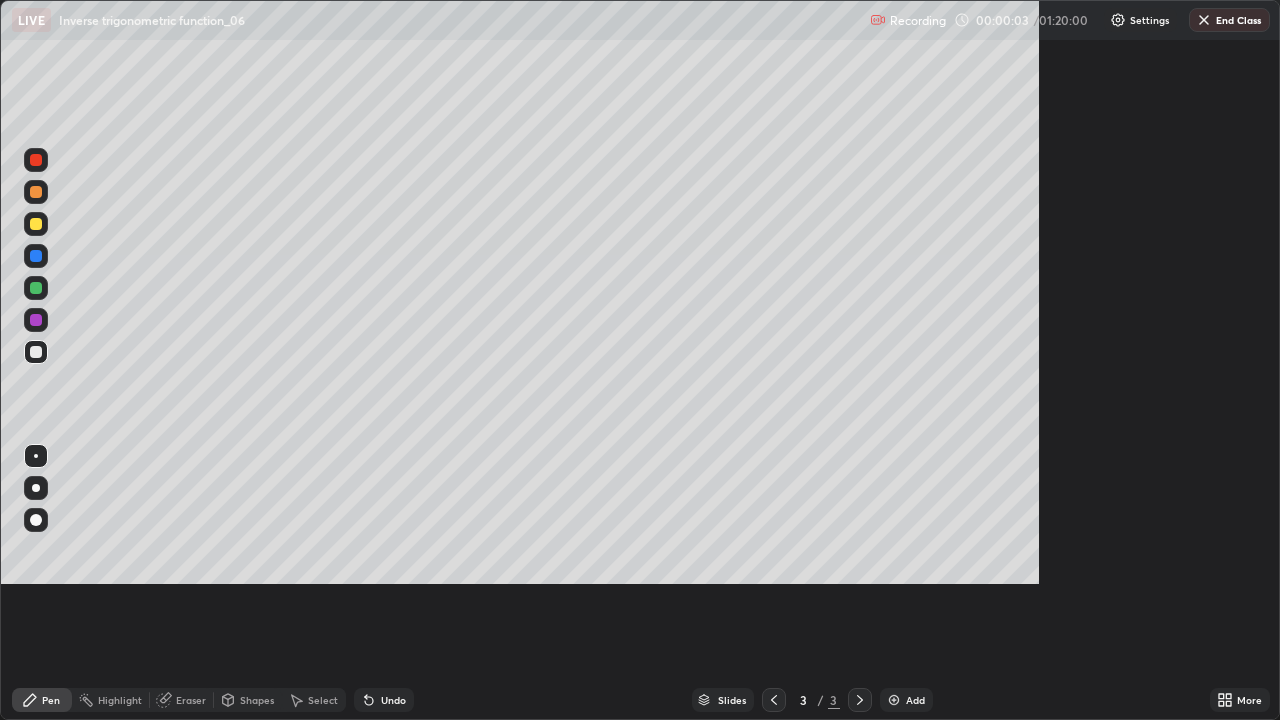scroll, scrollTop: 99280, scrollLeft: 98720, axis: both 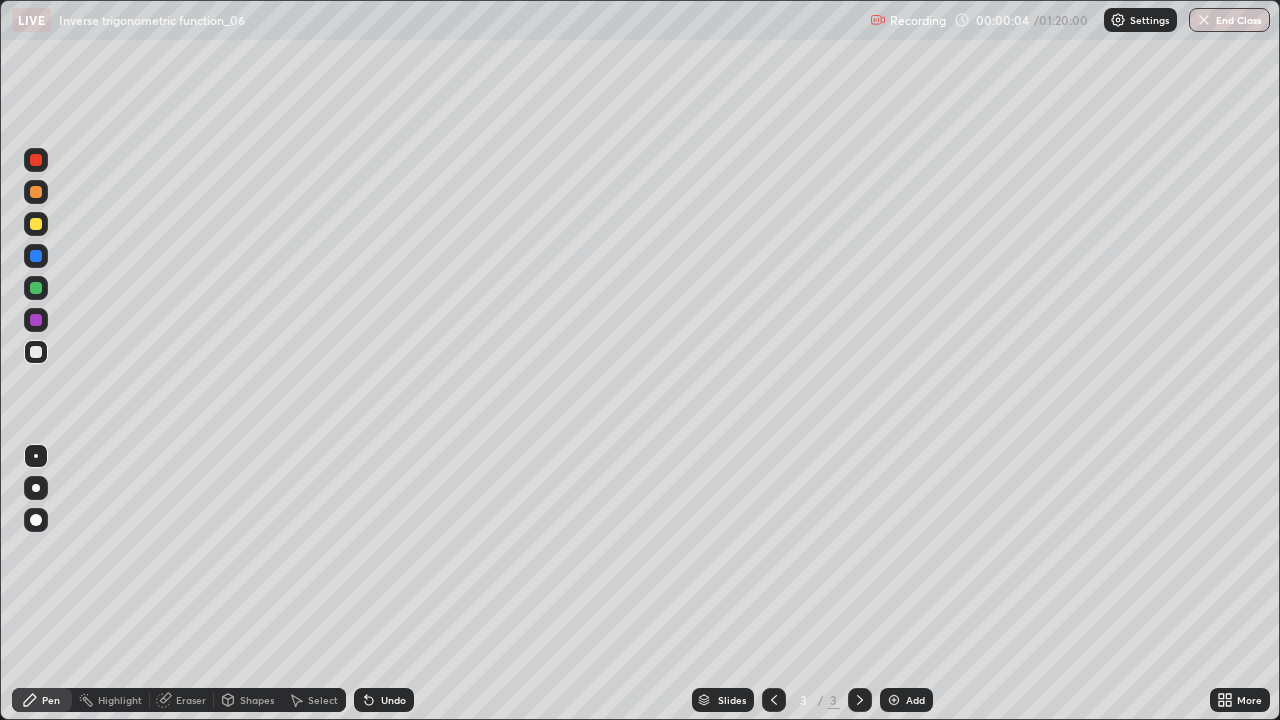 click at bounding box center (36, 288) 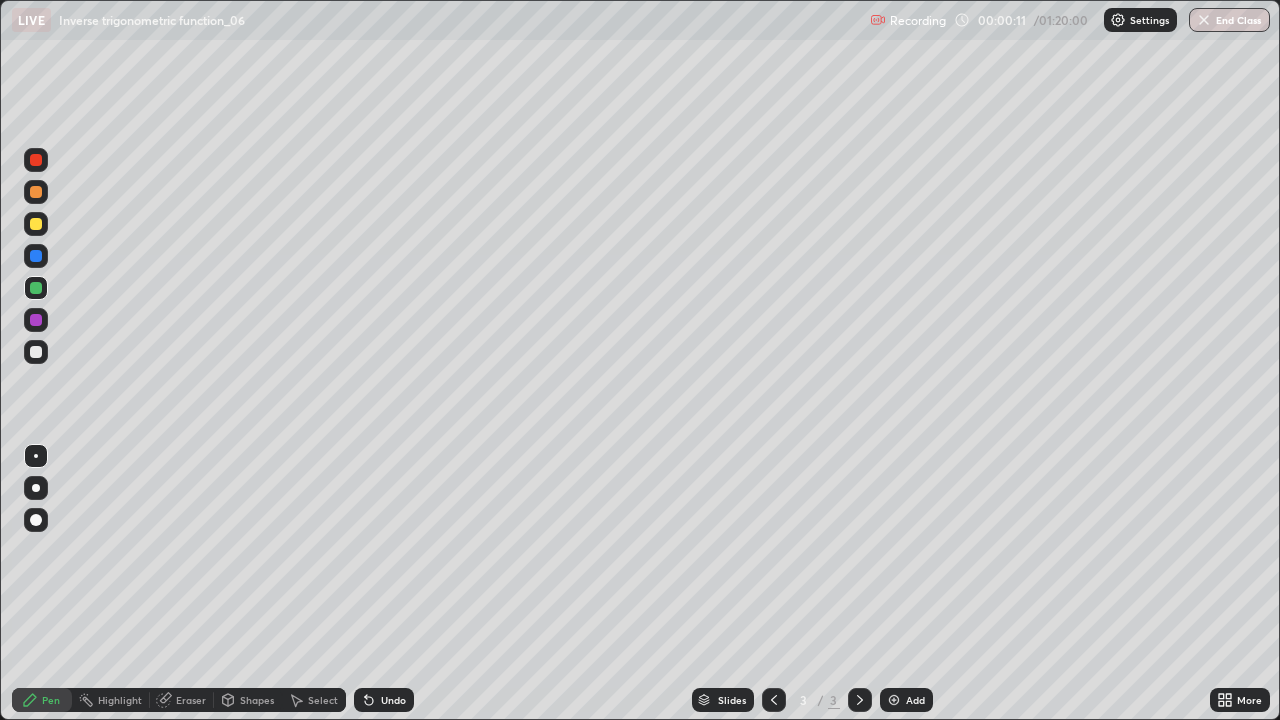 click 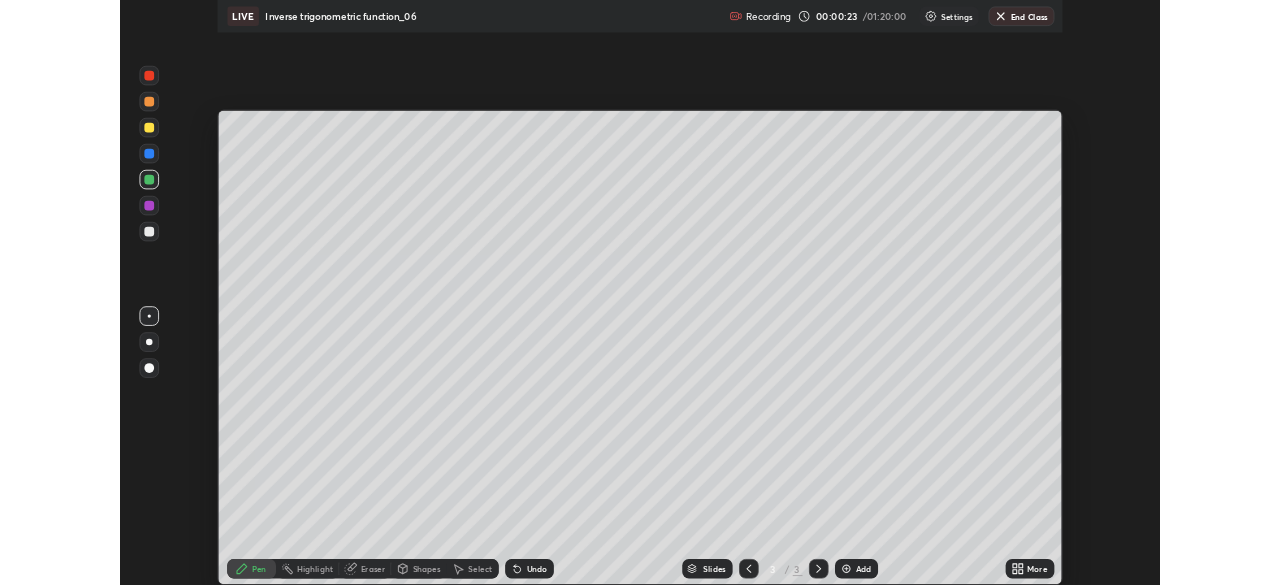 scroll, scrollTop: 585, scrollLeft: 1280, axis: both 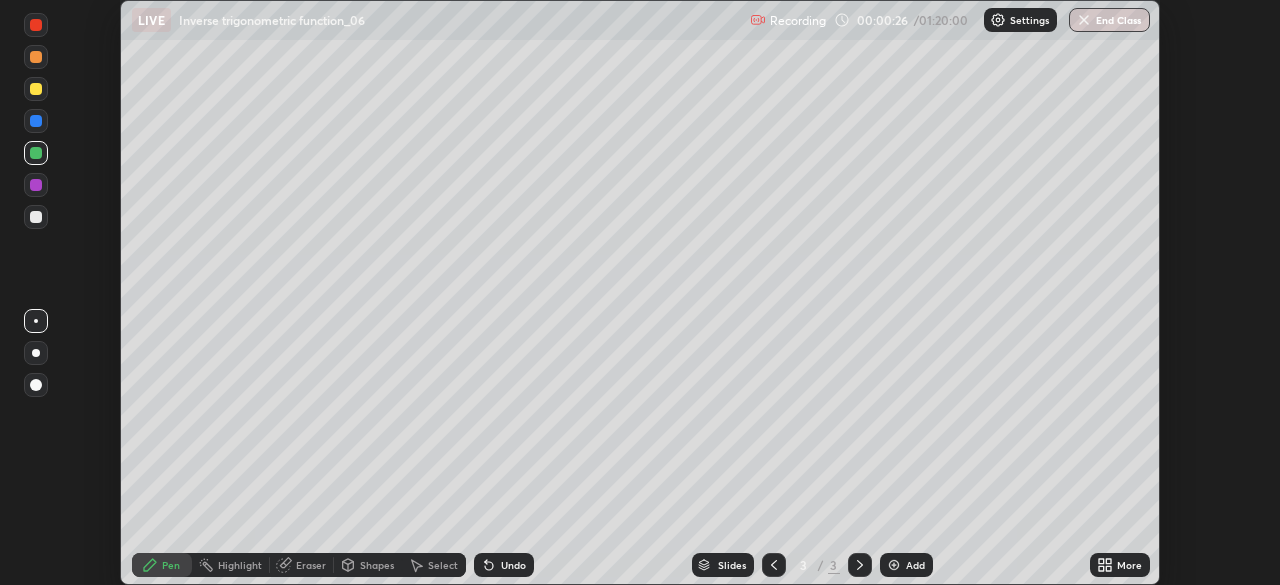 click 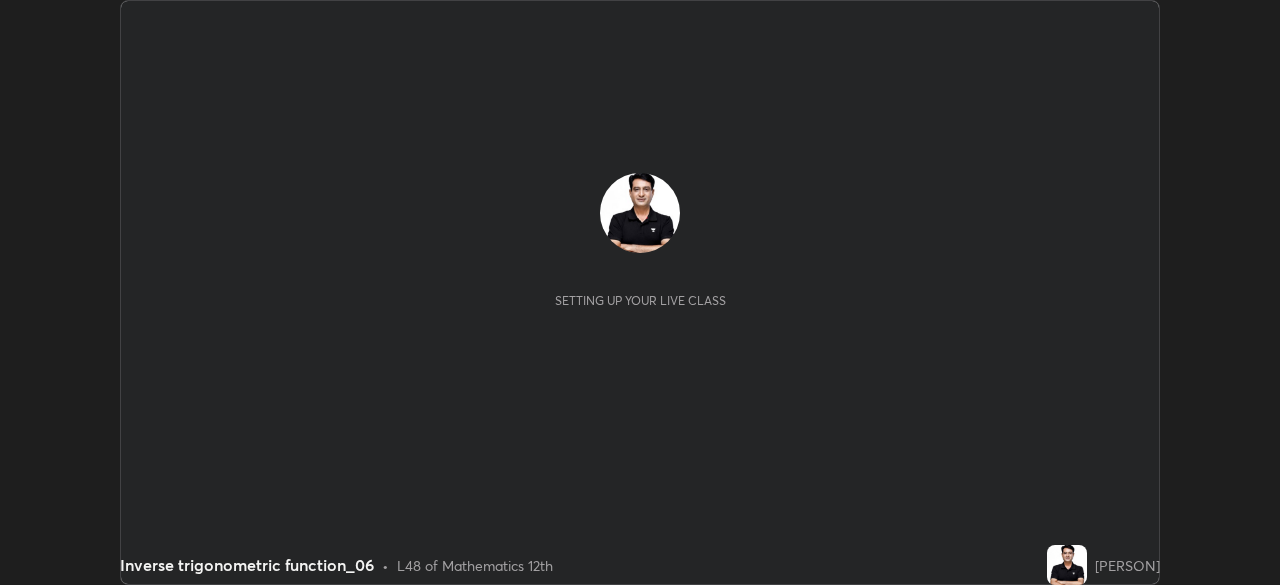 scroll, scrollTop: 0, scrollLeft: 0, axis: both 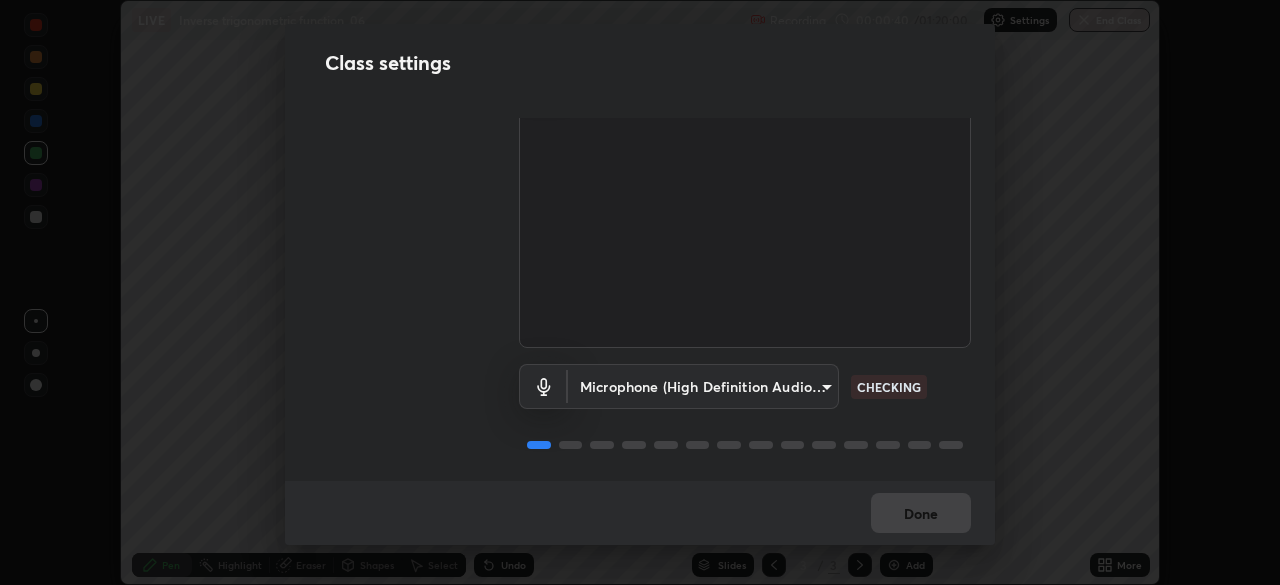 click on "Erase all LIVE Inverse trigonometric function_06 Recording 00:00:40 /  01:20:00 Settings End Class Setting up your live class Inverse trigonometric function_06 • L48 of Mathematics 12th [PERSON] Pen Highlight Eraser Shapes Select Undo Slides 3 / 3 Add More No doubts shared Encourage your learners to ask a doubt for better clarity Report an issue Reason for reporting Buffering Chat not working Audio - Video sync issue Educator video quality low ​ Attach an image Report Class settings Audio & Video OBS Virtual Camera [HASH] CHECKING Microphone (High Definition Audio Device) [HASH] CHECKING Done" at bounding box center (640, 292) 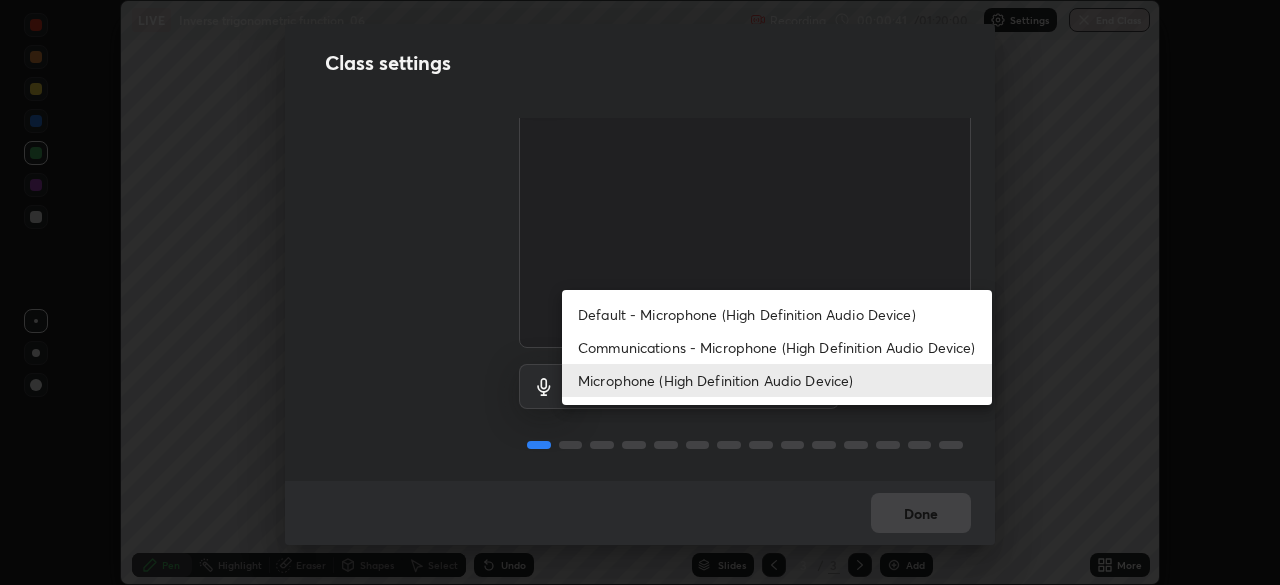 click on "Communications - Microphone (High Definition Audio Device)" at bounding box center (777, 347) 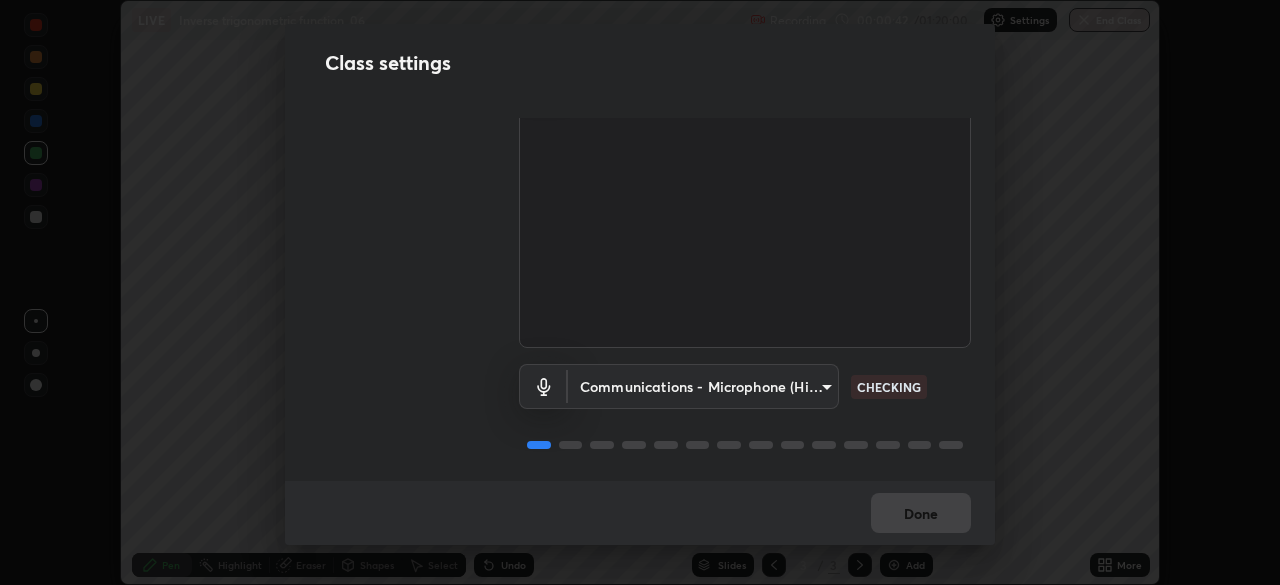 click on "Erase all LIVE Inverse trigonometric function_06 Recording 00:00:42 /  01:20:00 Settings End Class Setting up your live class Inverse trigonometric function_06 • L48 of Mathematics 12th [PERSON] Pen Highlight Eraser Shapes Select Undo Slides 3 / 3 Add More No doubts shared Encourage your learners to ask a doubt for better clarity Report an issue Reason for reporting Buffering Chat not working Audio - Video sync issue Educator video quality low ​ Attach an image Report Class settings Audio & Video OBS Virtual Camera [HASH] CHECKING Communications - Microphone (High Definition Audio Device) communications CHECKING Done" at bounding box center [640, 292] 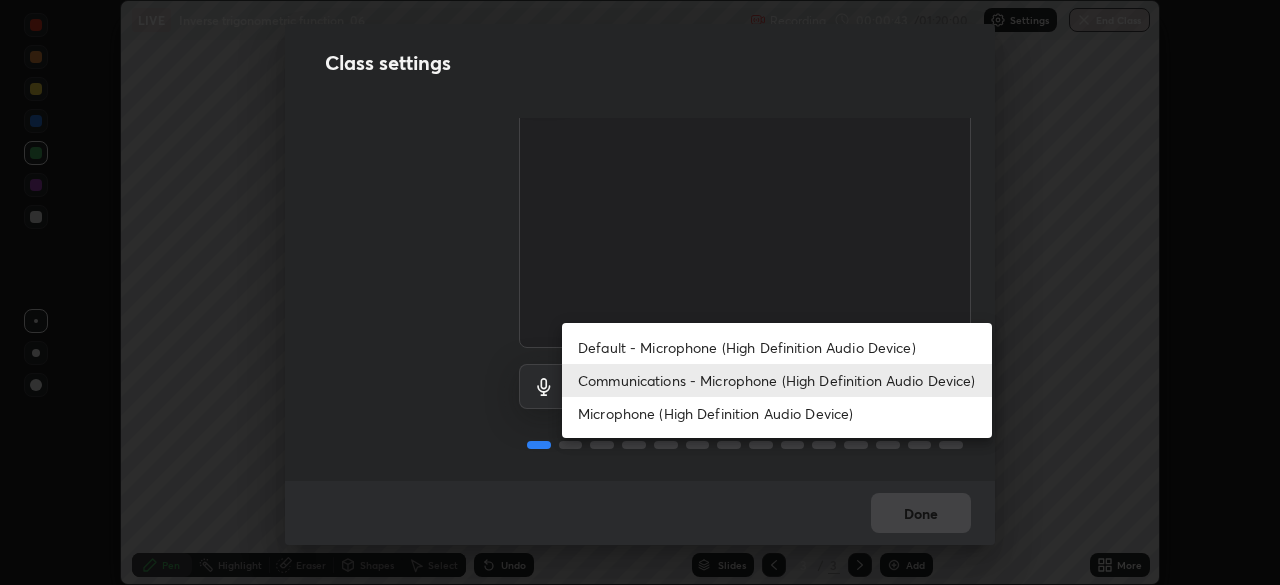 click on "Microphone (High Definition Audio Device)" at bounding box center [777, 413] 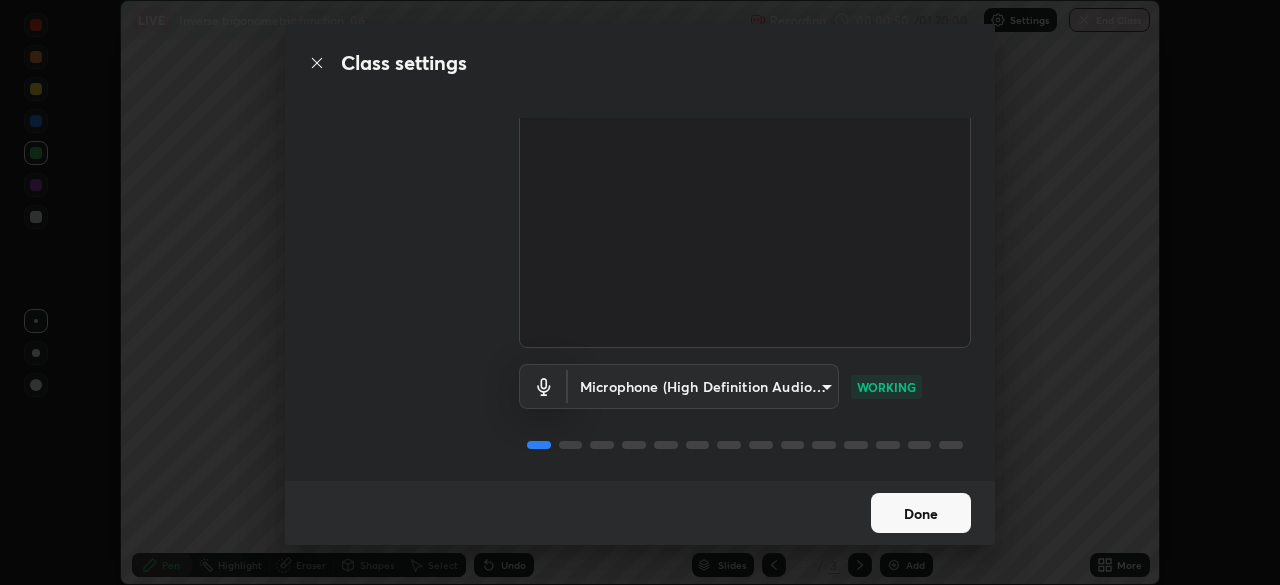 click on "Done" at bounding box center (921, 513) 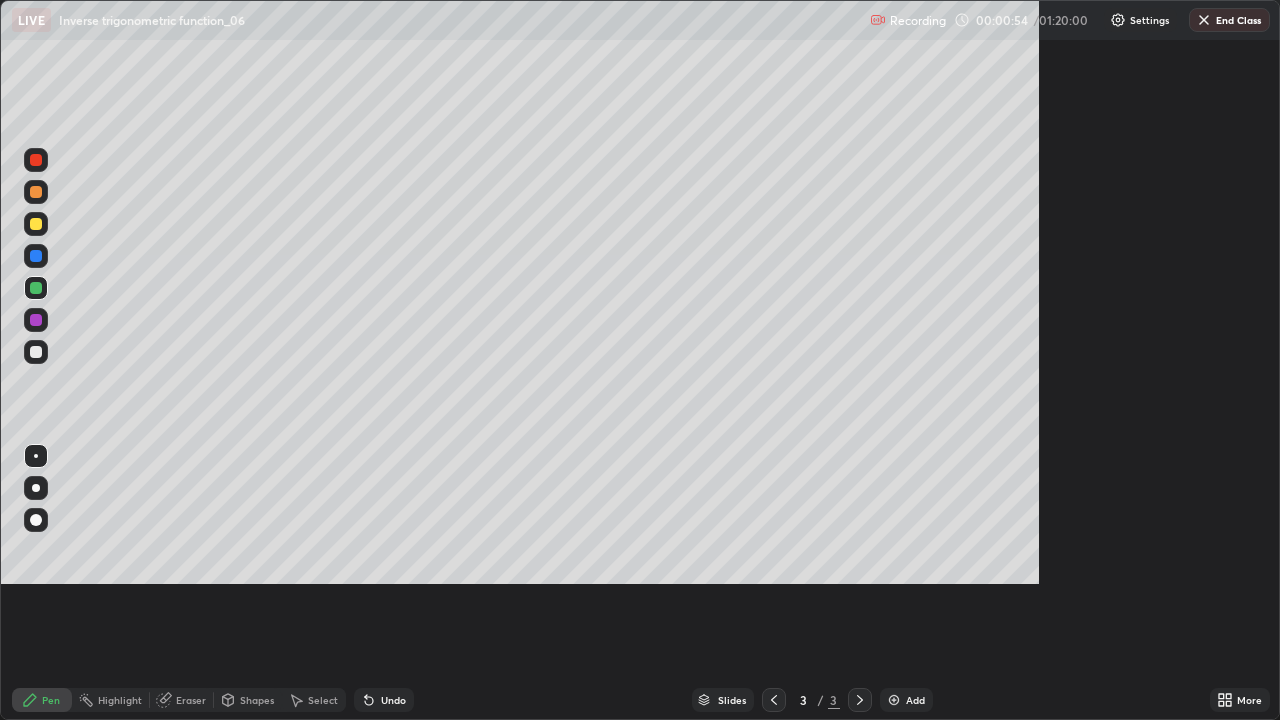 scroll, scrollTop: 99280, scrollLeft: 98720, axis: both 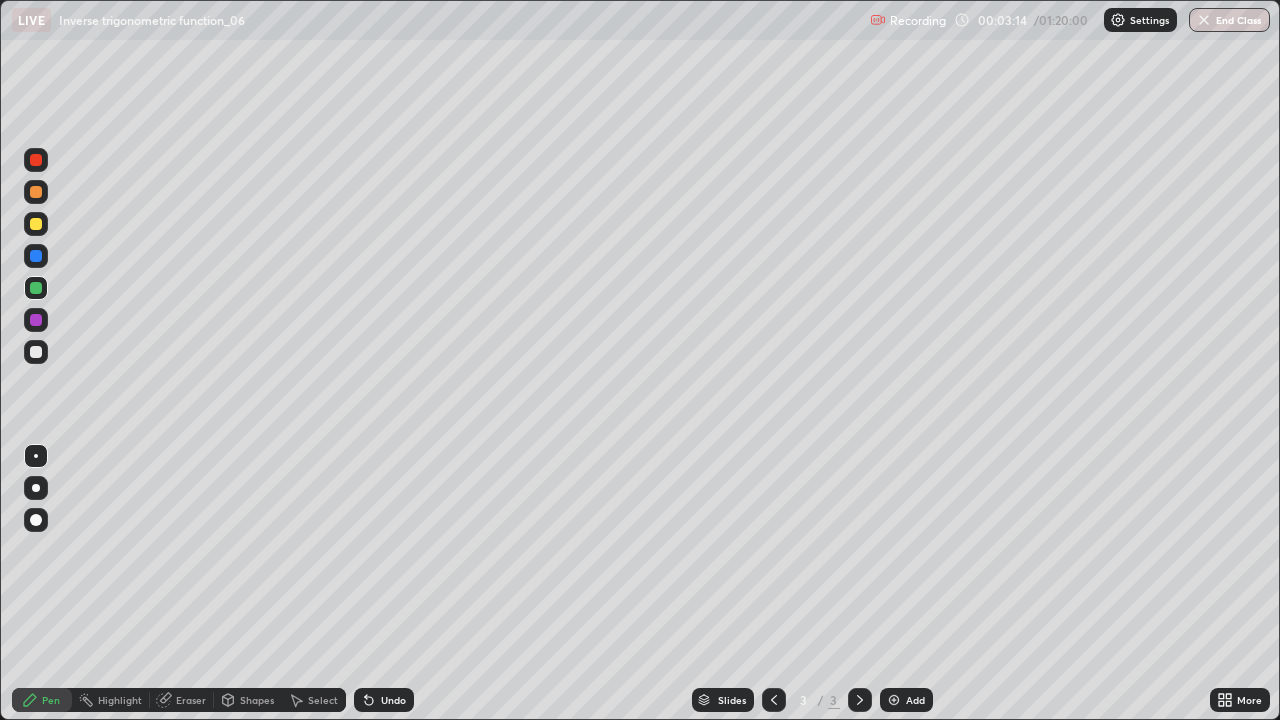 click on "Undo" at bounding box center [384, 700] 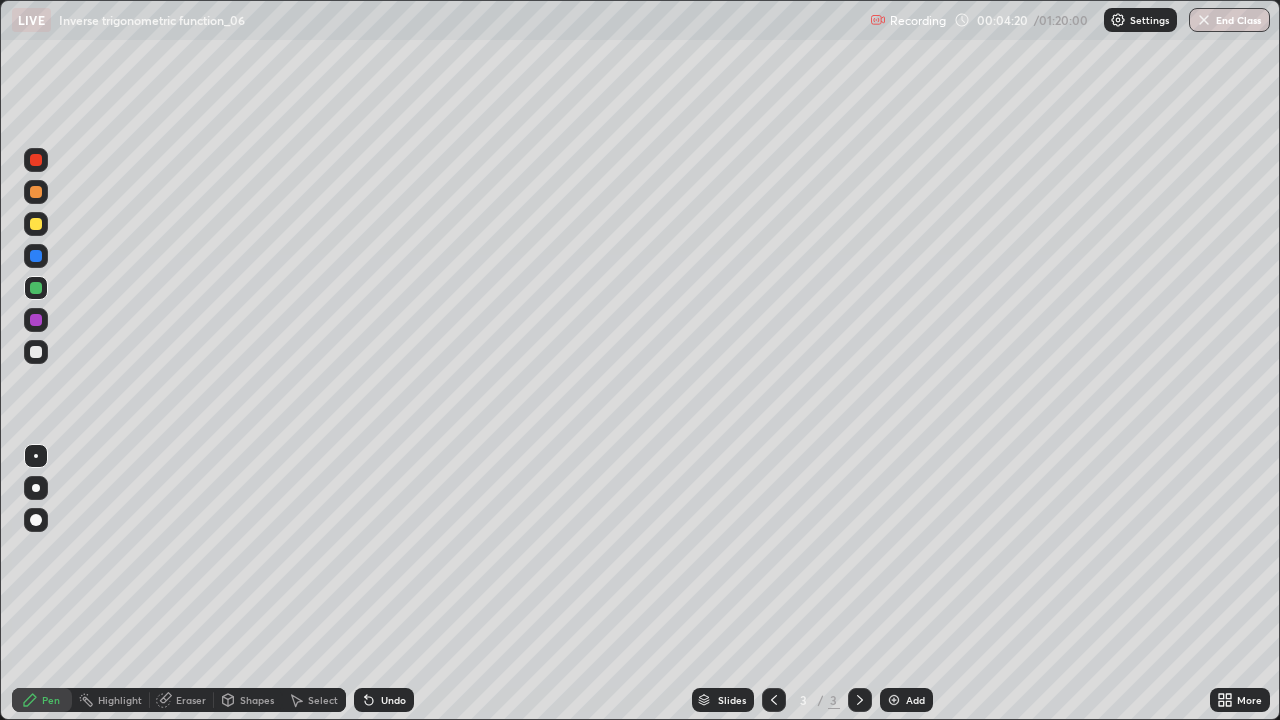 click on "Undo" at bounding box center [393, 700] 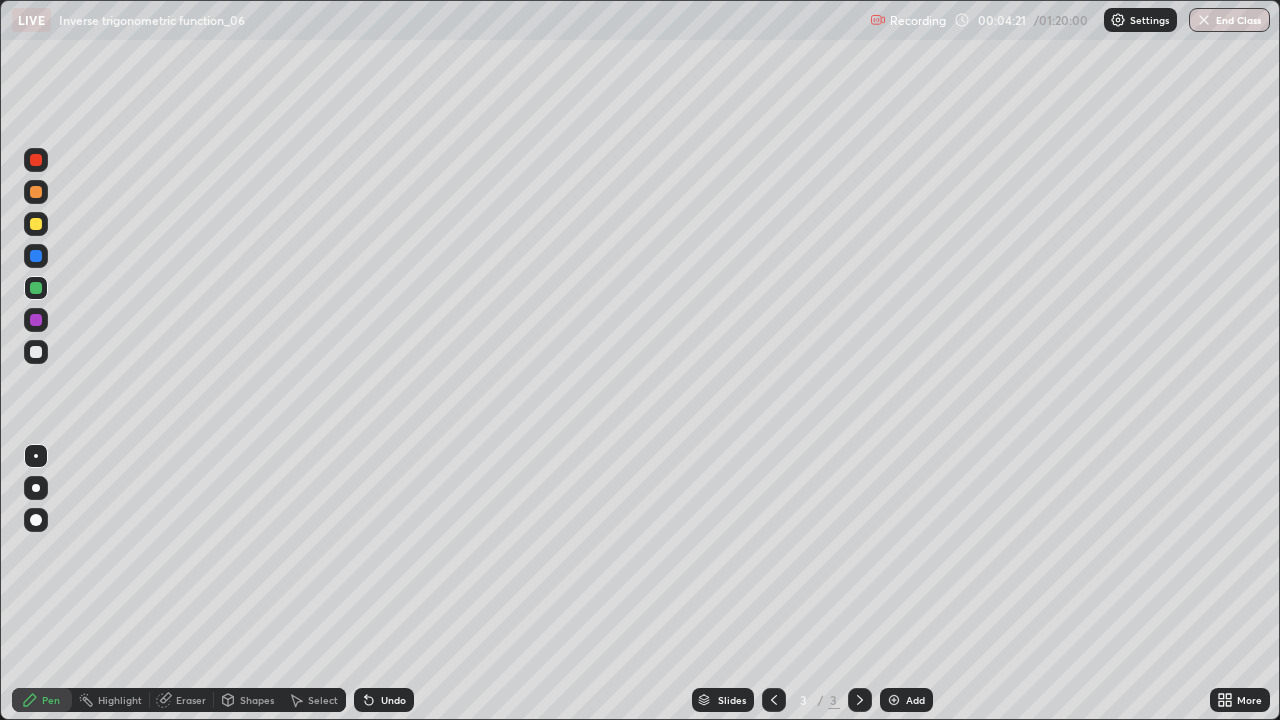 click on "Undo" at bounding box center (393, 700) 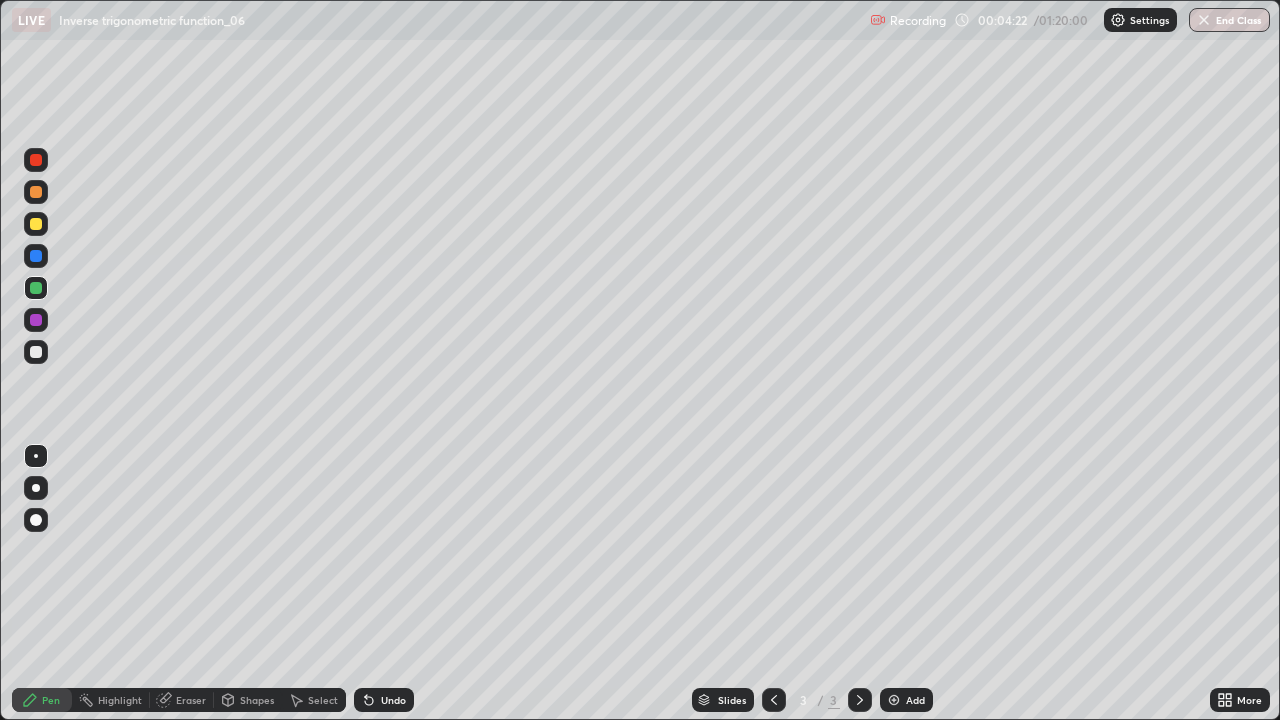 click on "Undo" at bounding box center [384, 700] 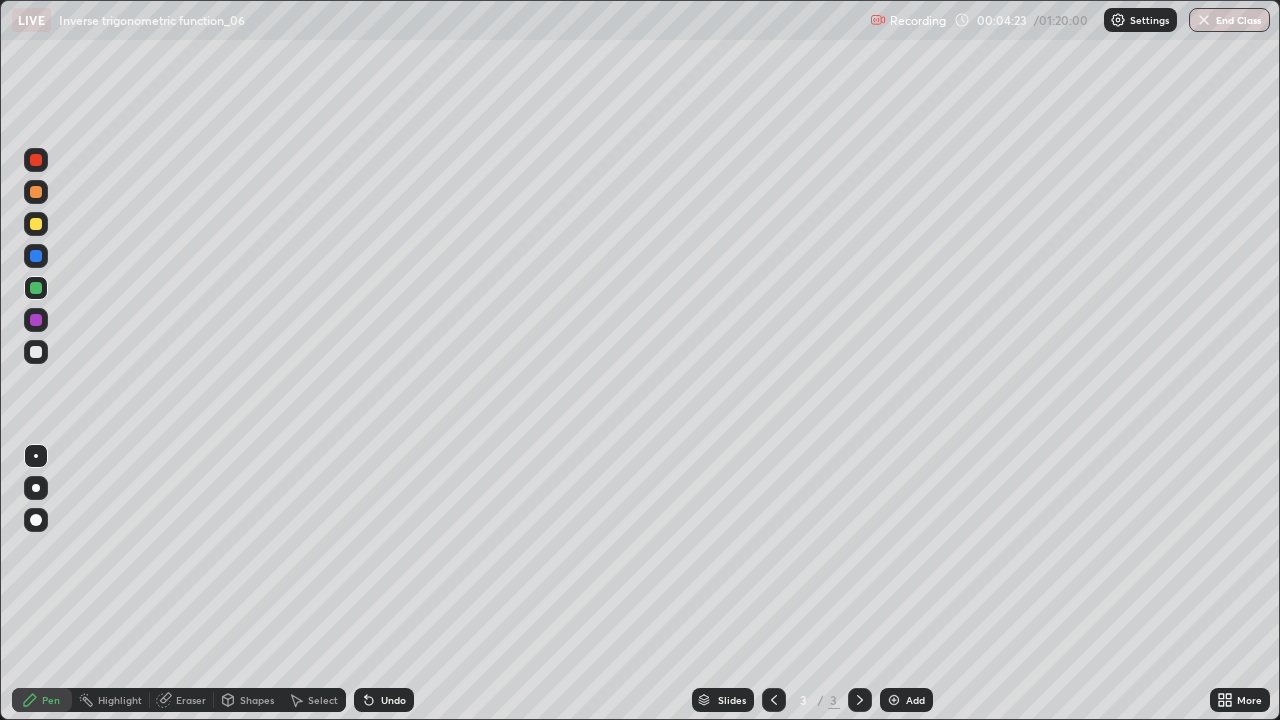 click on "Undo" at bounding box center [384, 700] 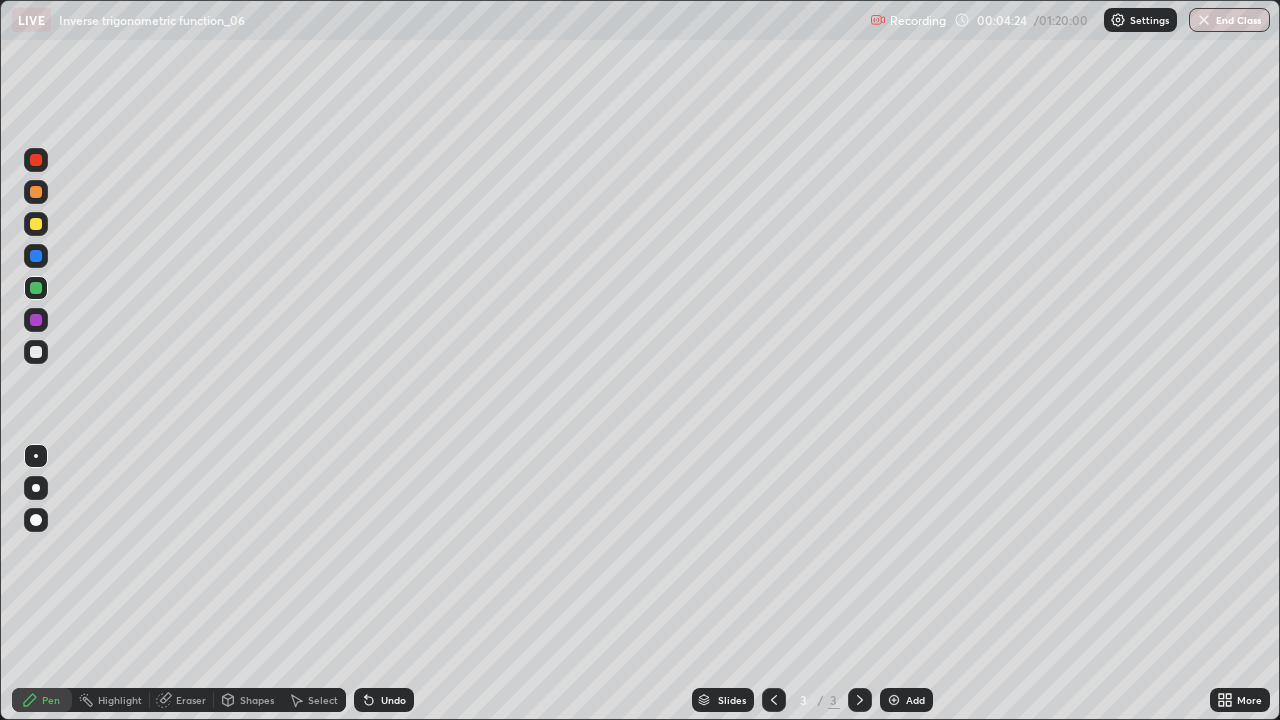 click on "Undo" at bounding box center (384, 700) 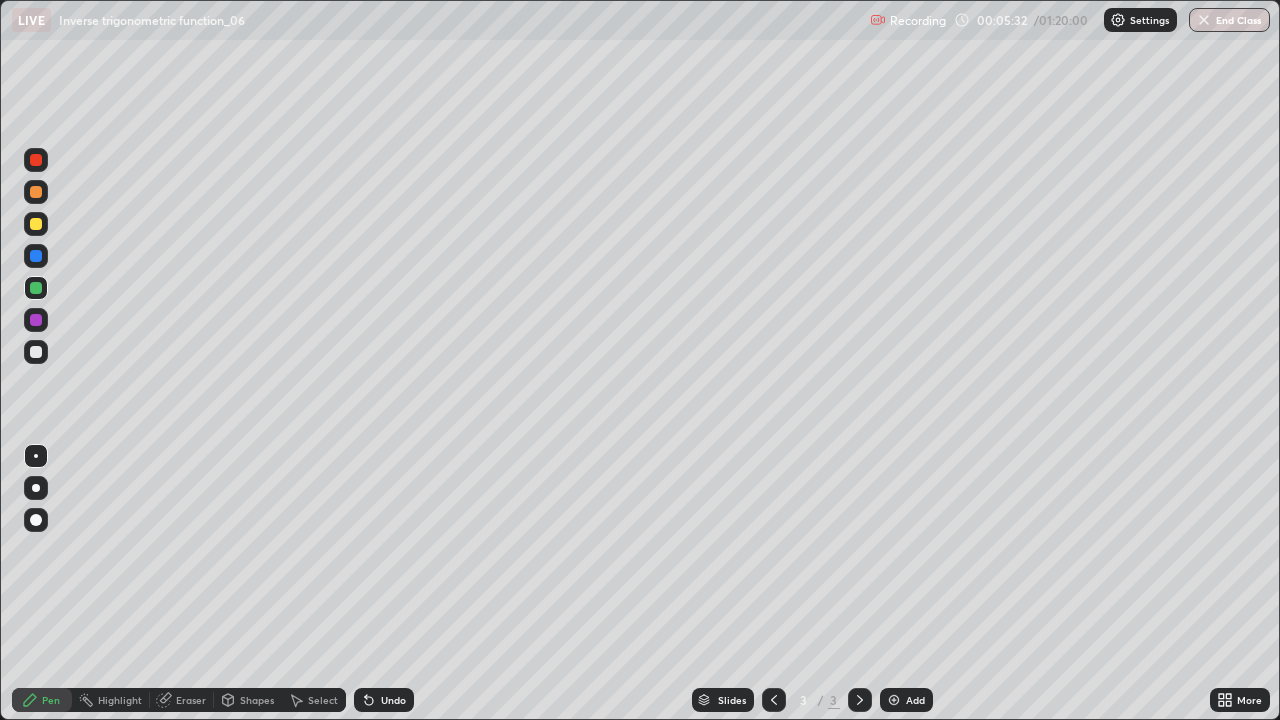 click at bounding box center [36, 224] 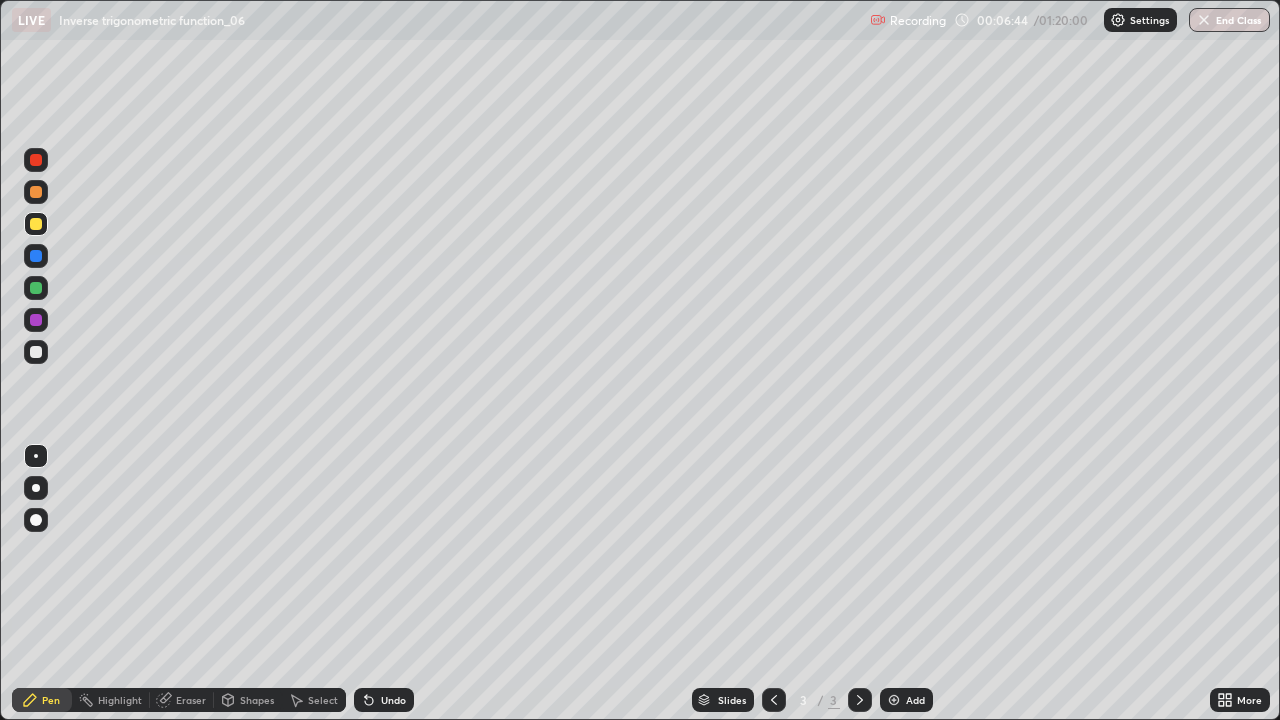click at bounding box center [894, 700] 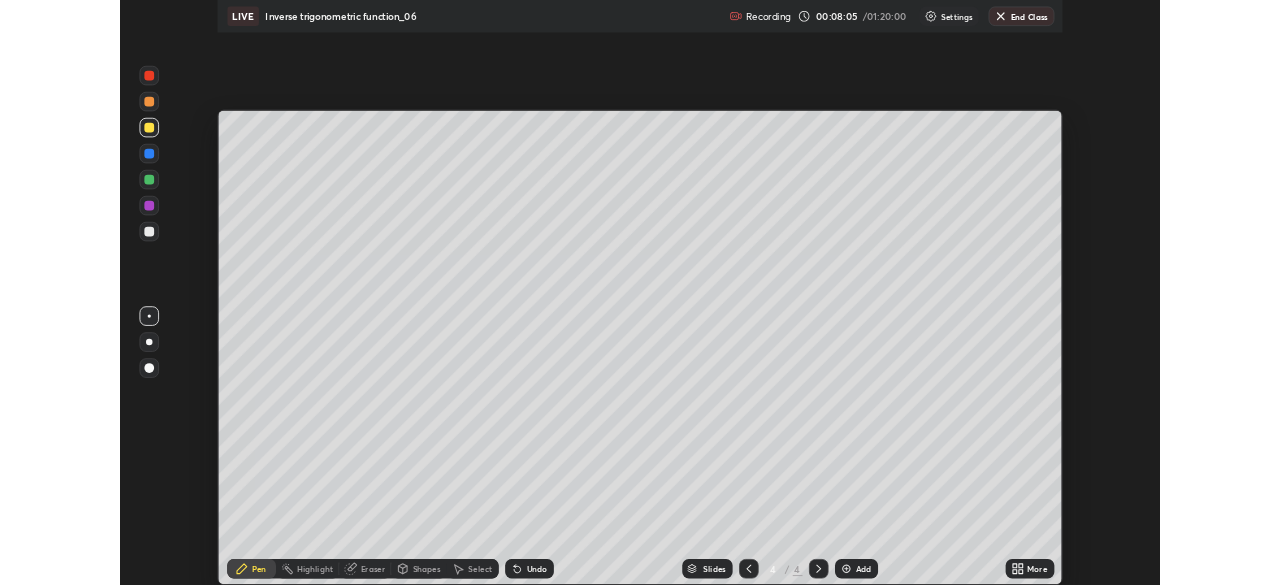 scroll, scrollTop: 585, scrollLeft: 1280, axis: both 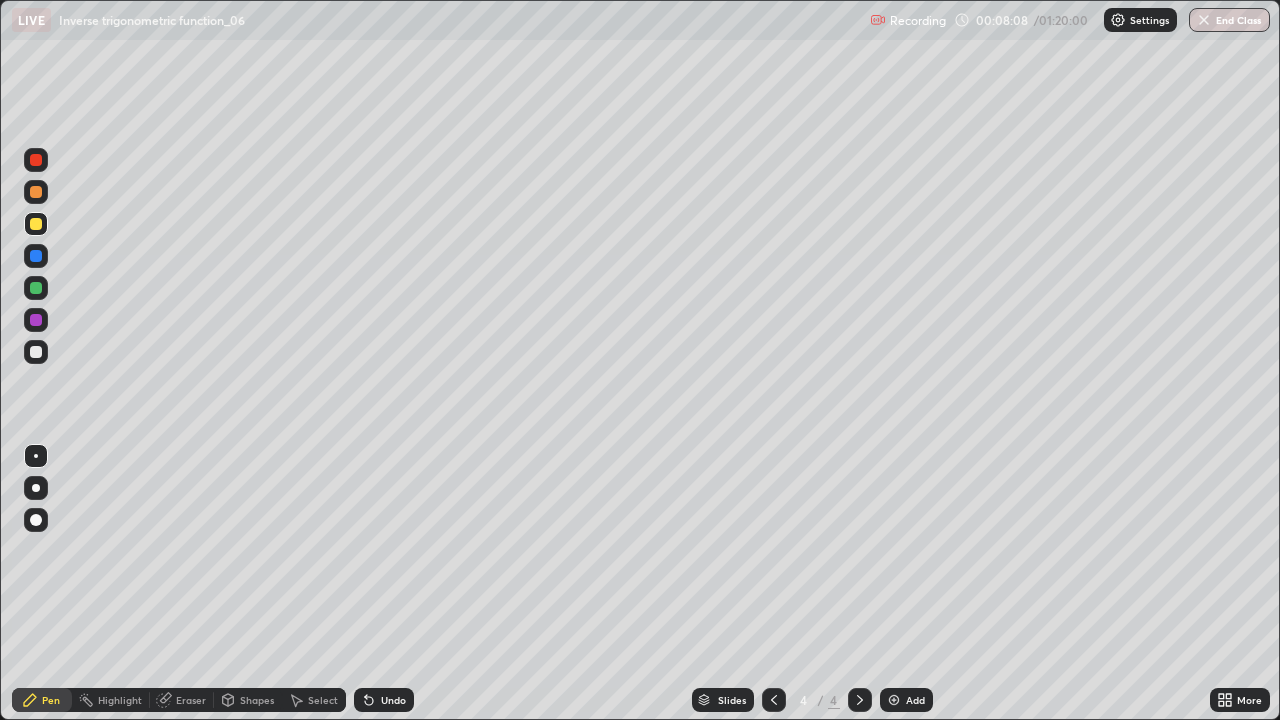 click 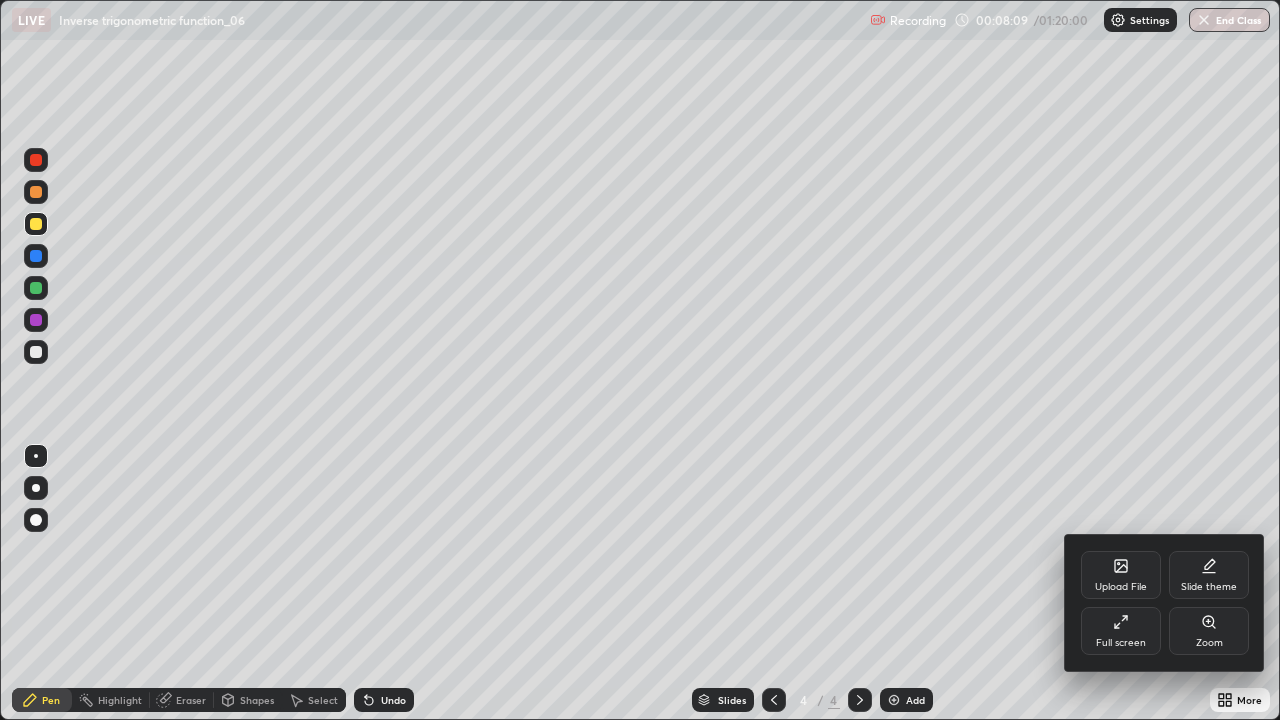click on "Full screen" at bounding box center [1121, 643] 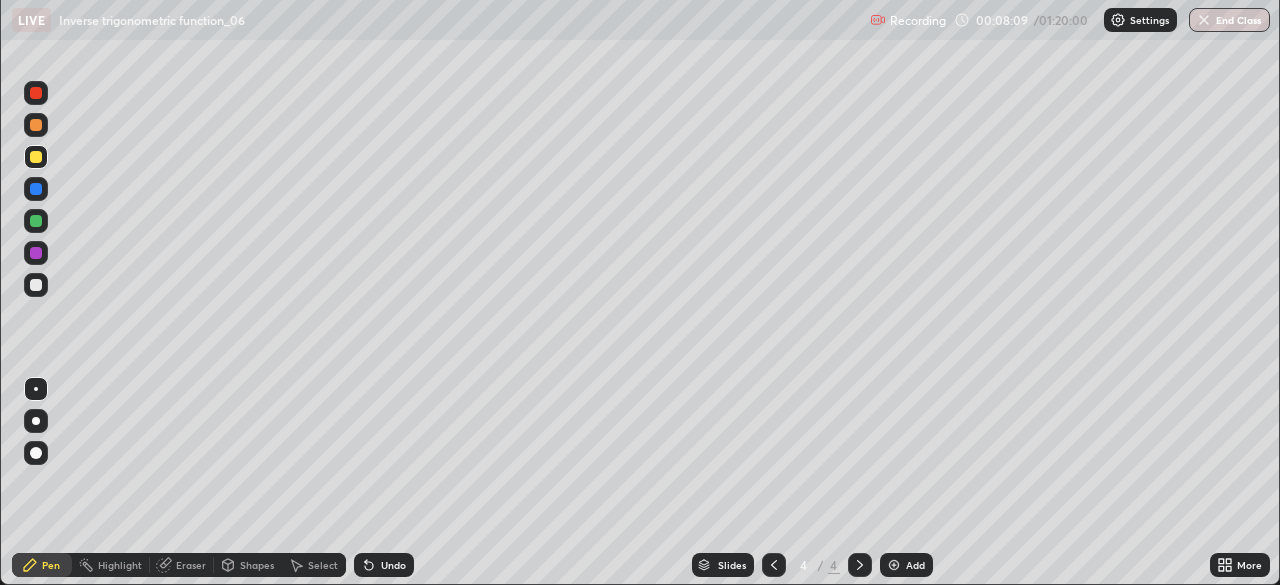 scroll, scrollTop: 585, scrollLeft: 1280, axis: both 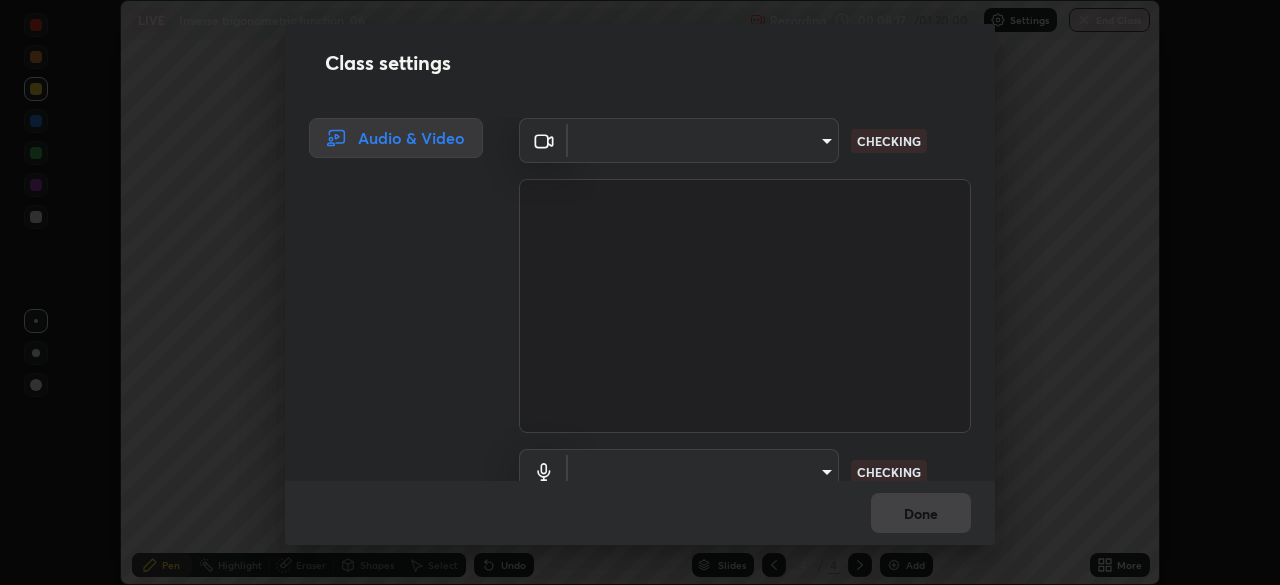 type on "e2b4cb918b4400ba02a0192ae9998b18c1f09d36479f8a70bd3f64f4de27a966" 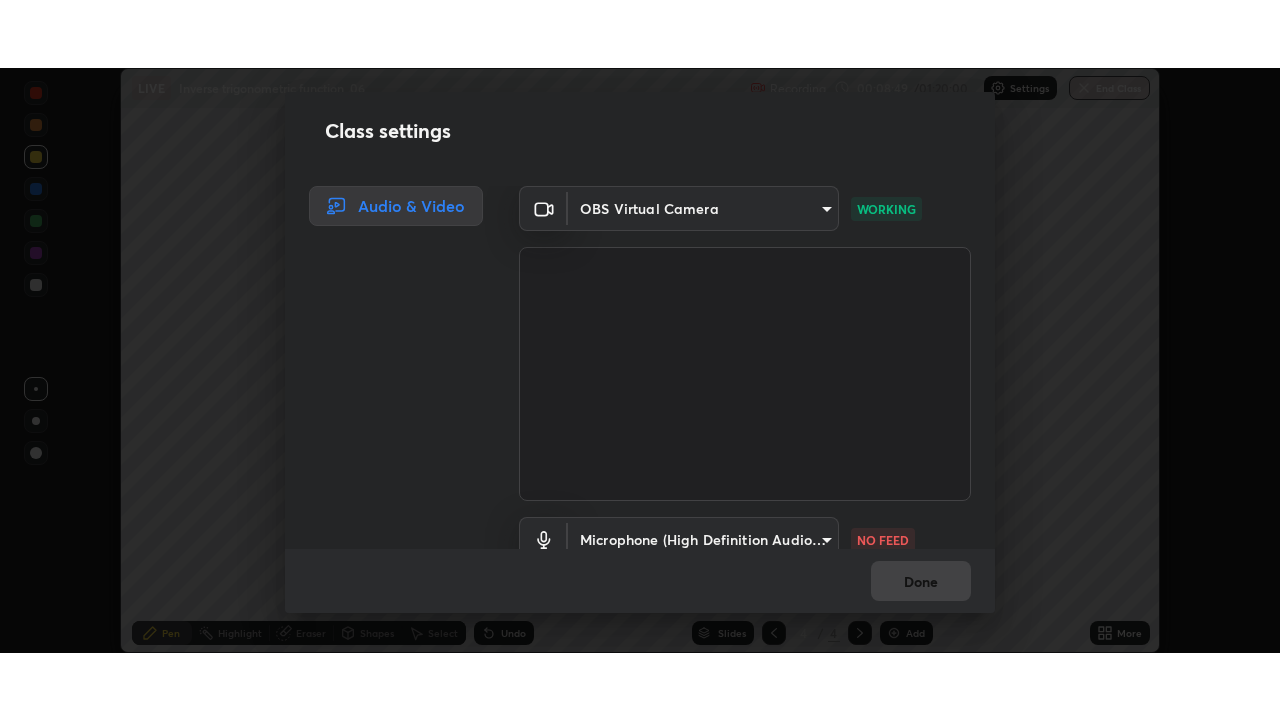 scroll, scrollTop: 91, scrollLeft: 0, axis: vertical 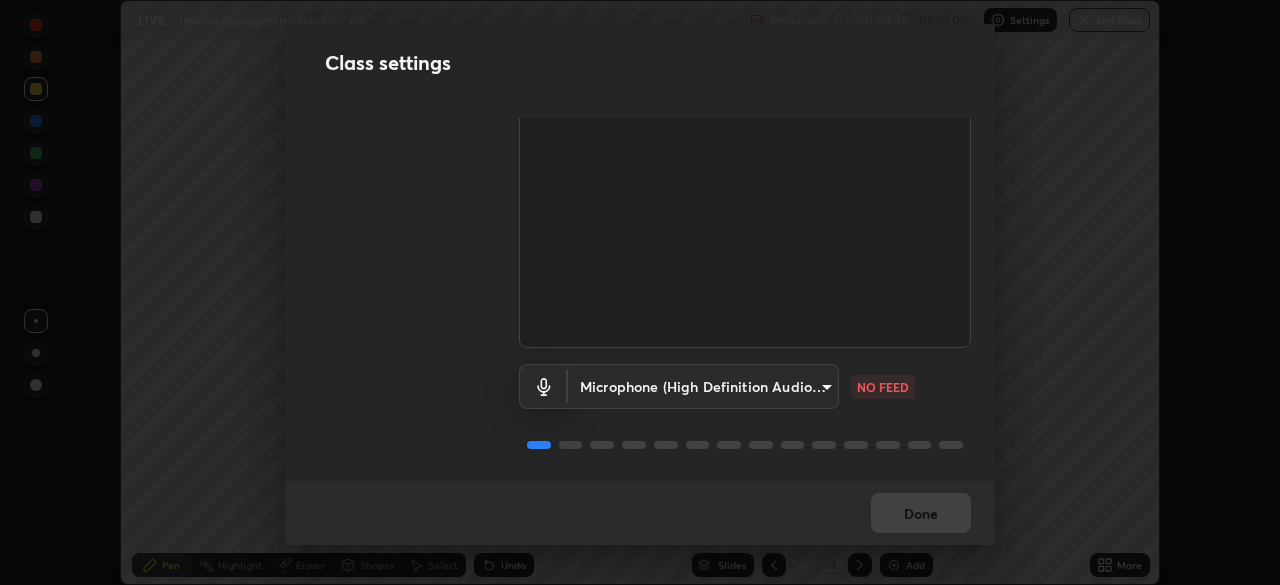 click on "Erase all LIVE Inverse trigonometric function_06 Recording 00:08:49 /  01:20:00 Settings End Class Setting up your live class Inverse trigonometric function_06 • L48 of Mathematics 12th Devendra Belani Pen Highlight Eraser Shapes Select Undo Slides 4 / 4 Add More No doubts shared Encourage your learners to ask a doubt for better clarity Report an issue Reason for reporting Buffering Chat not working Audio - Video sync issue Educator video quality low ​ Attach an image Report Class settings Audio & Video OBS Virtual Camera e2b4cb918b4400ba02a0192ae9998b18c1f09d36479f8a70bd3f64f4de27a966 WORKING Microphone (High Definition Audio Device) d1b11b0b4f46b83d2e8d826cca083993b9faa573cd943f7c0ace7018603ff829 NO FEED Done" at bounding box center (640, 292) 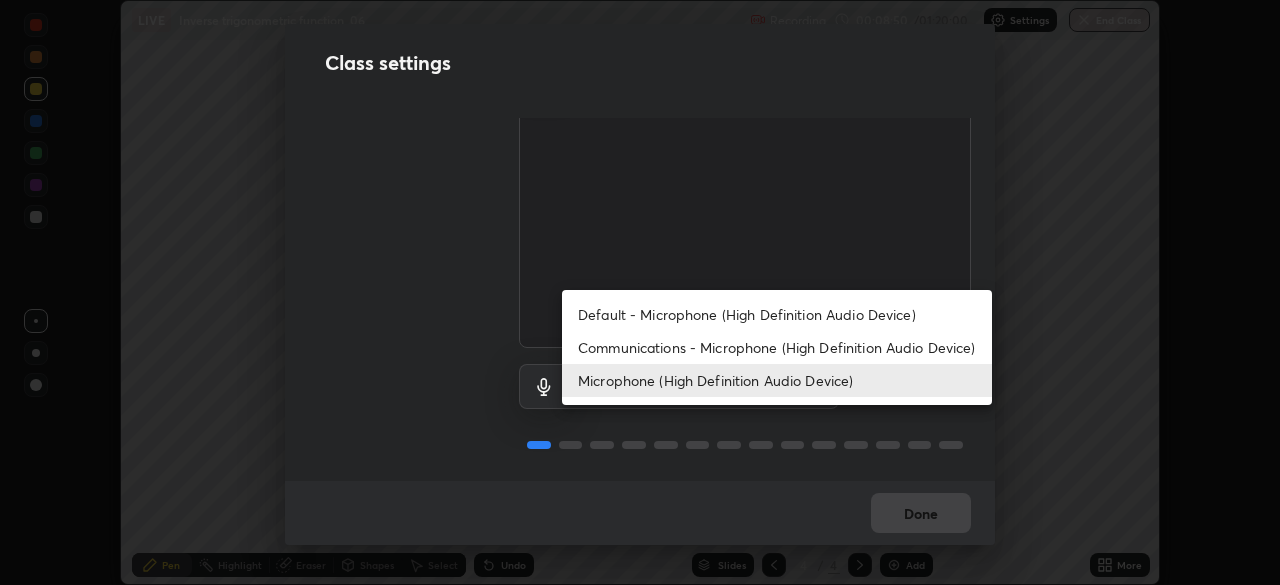 click on "Communications - Microphone (High Definition Audio Device)" at bounding box center [777, 347] 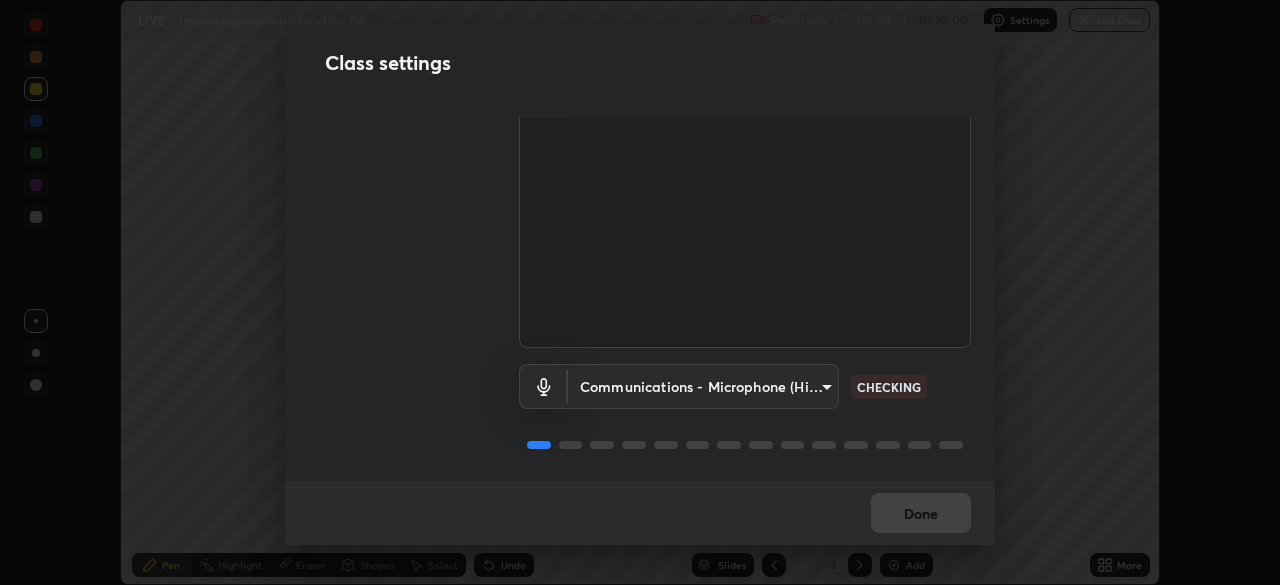 click on "Erase all LIVE Inverse trigonometric function_06 Recording 00:08:52 /  01:20:00 Settings End Class Setting up your live class Inverse trigonometric function_06 • L48 of Mathematics 12th Devendra Belani Pen Highlight Eraser Shapes Select Undo Slides 4 / 4 Add More No doubts shared Encourage your learners to ask a doubt for better clarity Report an issue Reason for reporting Buffering Chat not working Audio - Video sync issue Educator video quality low ​ Attach an image Report Class settings Audio & Video OBS Virtual Camera e2b4cb918b4400ba02a0192ae9998b18c1f09d36479f8a70bd3f64f4de27a966 WORKING Communications - Microphone (High Definition Audio Device) communications CHECKING Done" at bounding box center [640, 292] 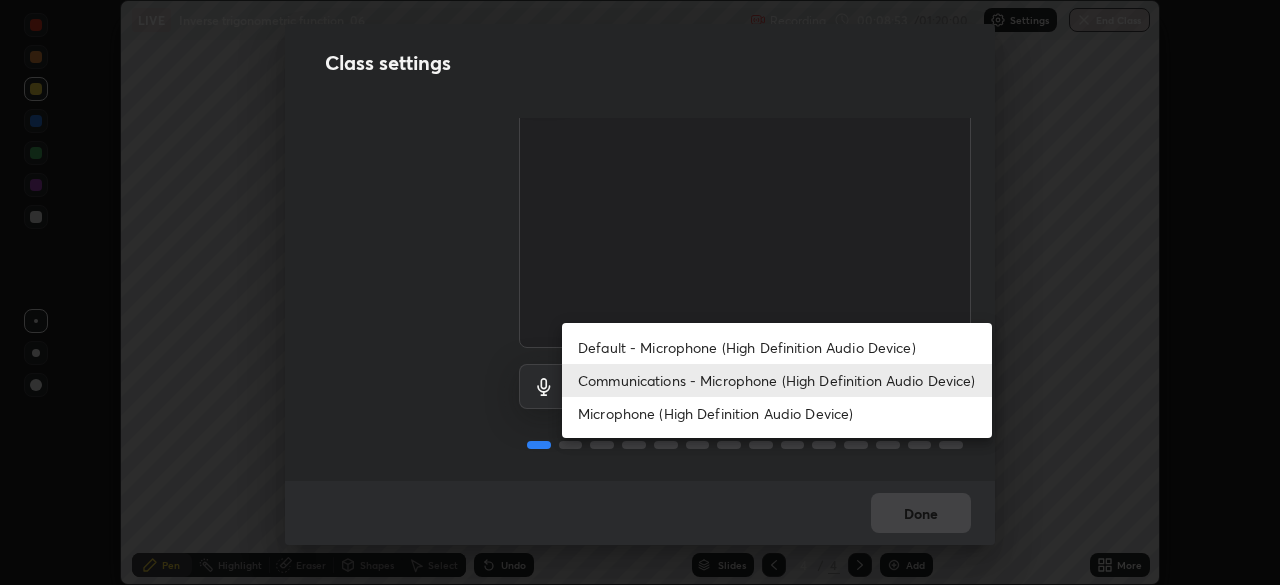 click on "Microphone (High Definition Audio Device)" at bounding box center [777, 413] 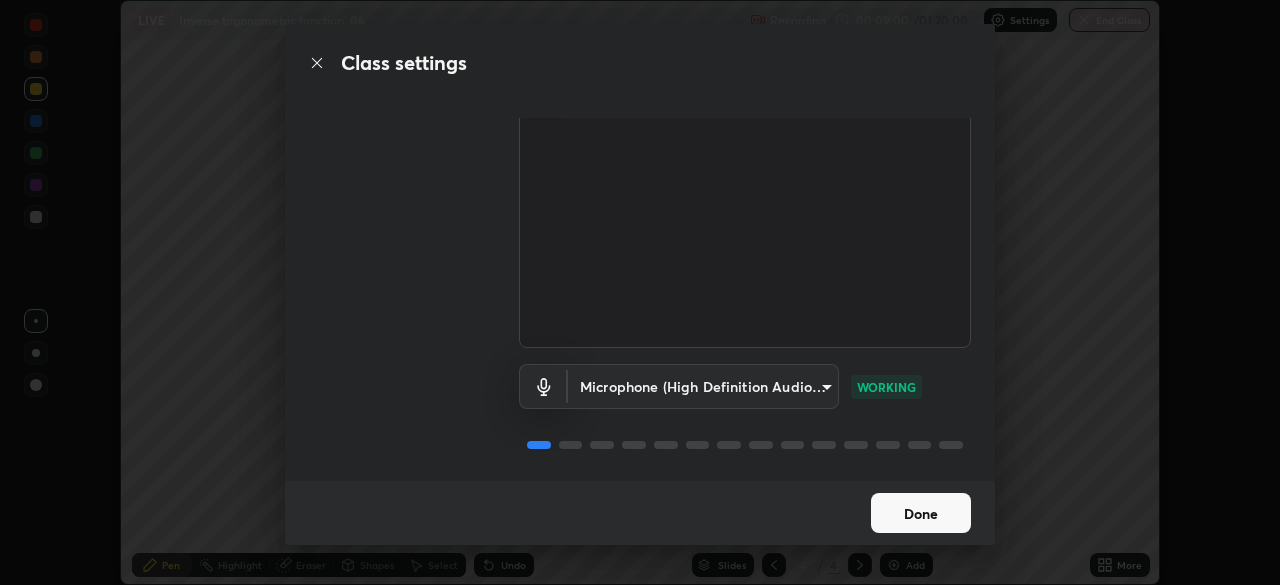 click on "Done" at bounding box center [921, 513] 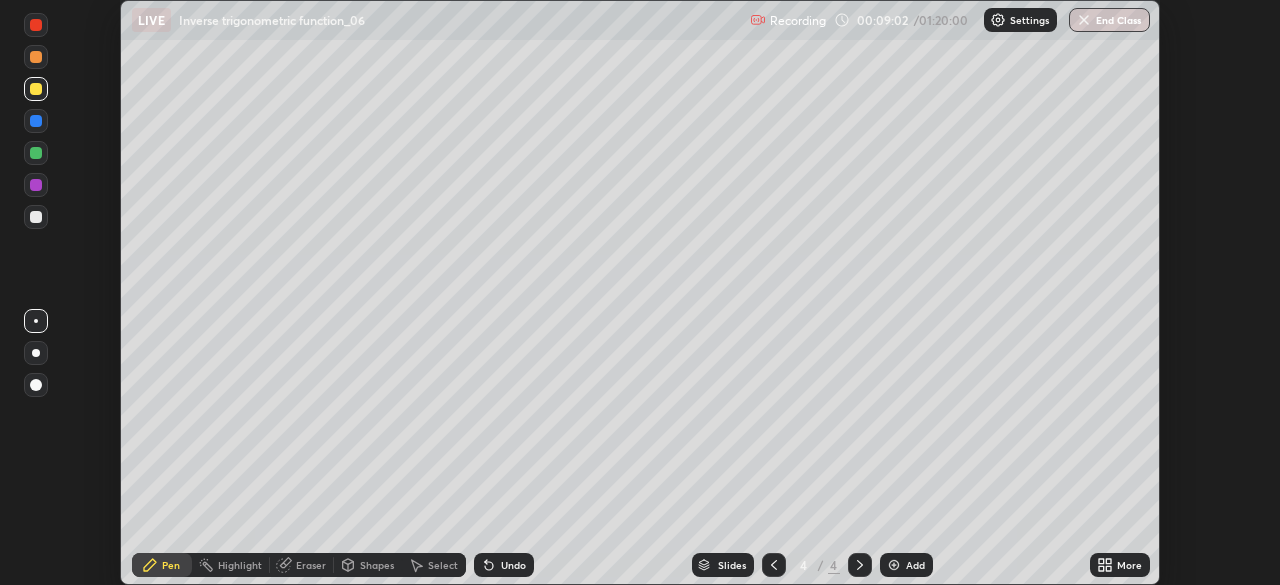 click 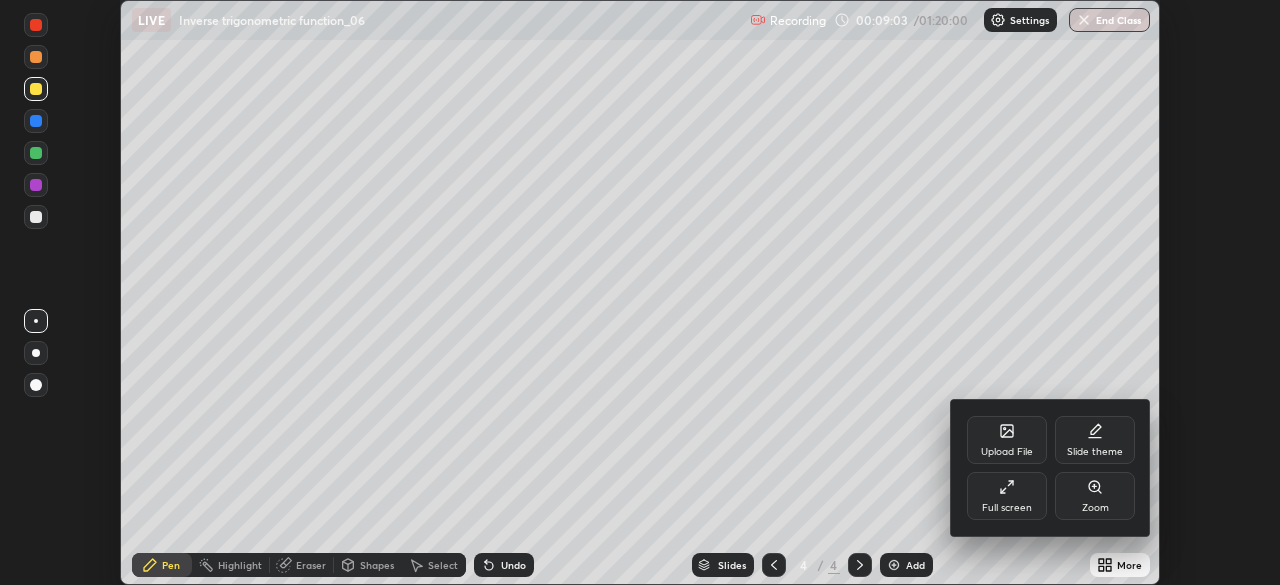 click on "Full screen" at bounding box center [1007, 496] 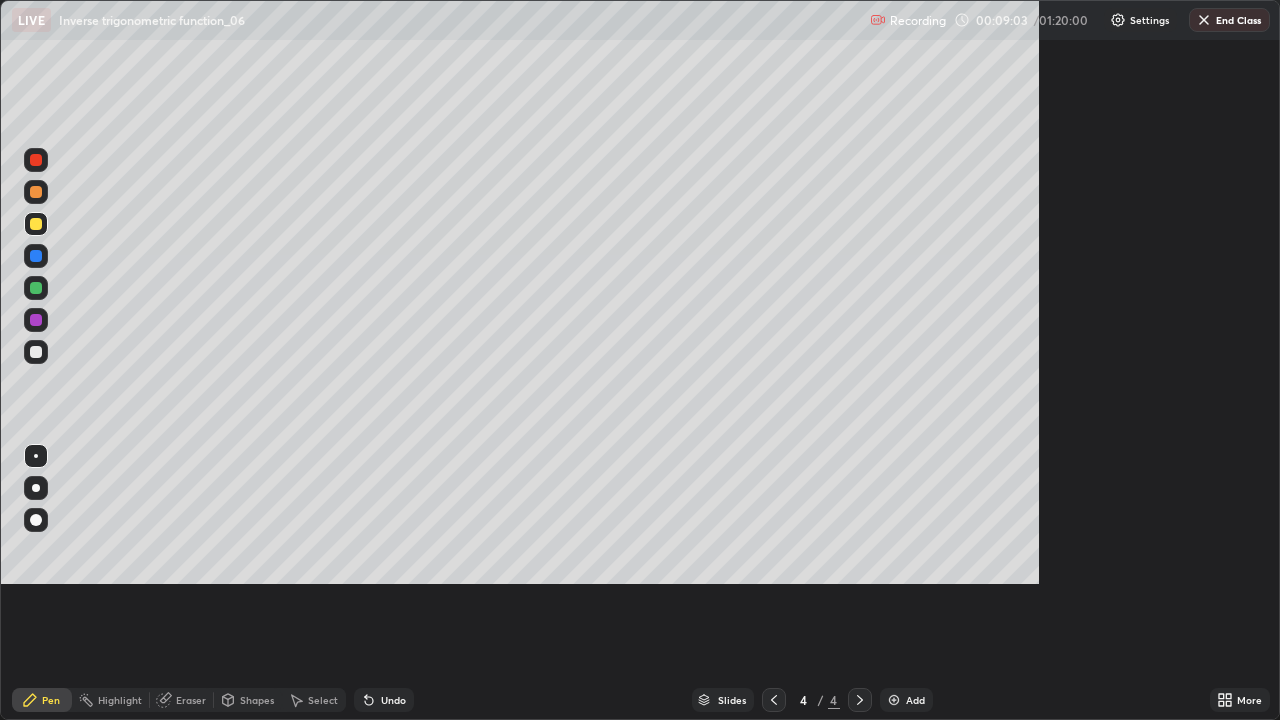 scroll, scrollTop: 99280, scrollLeft: 98720, axis: both 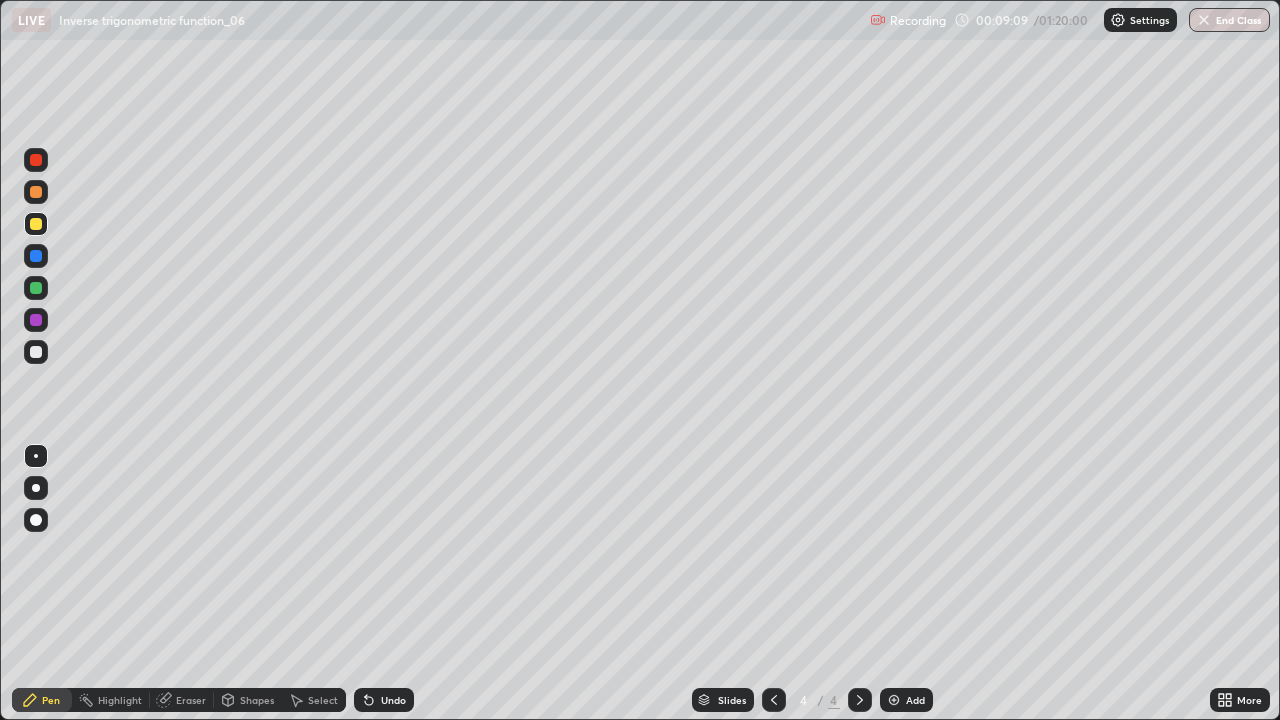 click on "Undo" at bounding box center [384, 700] 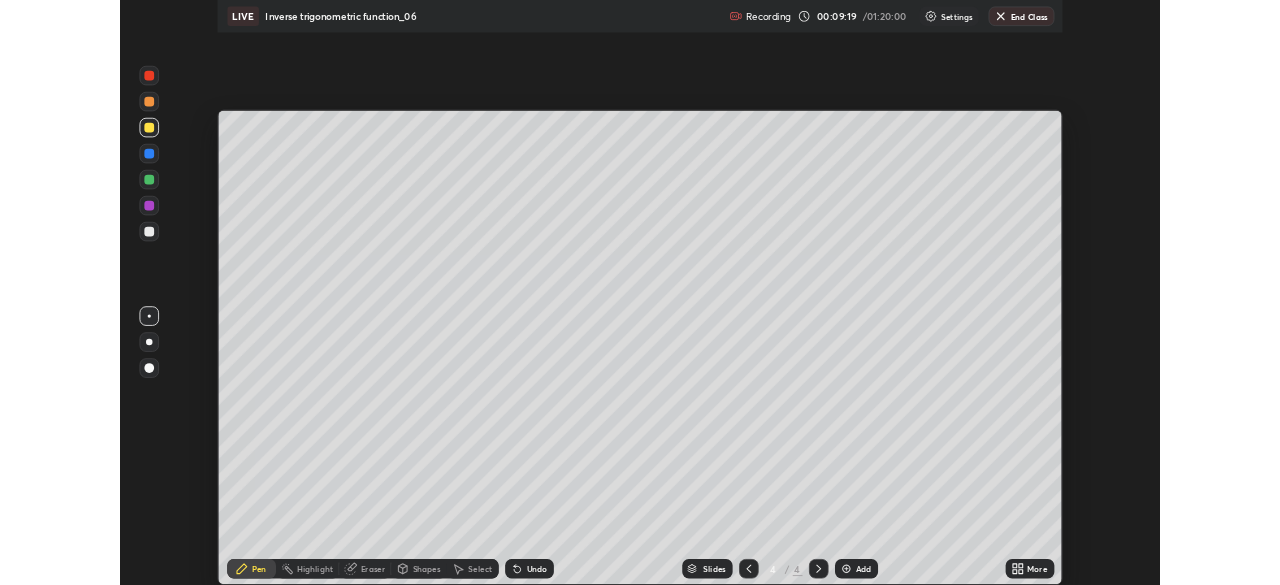 scroll, scrollTop: 585, scrollLeft: 1280, axis: both 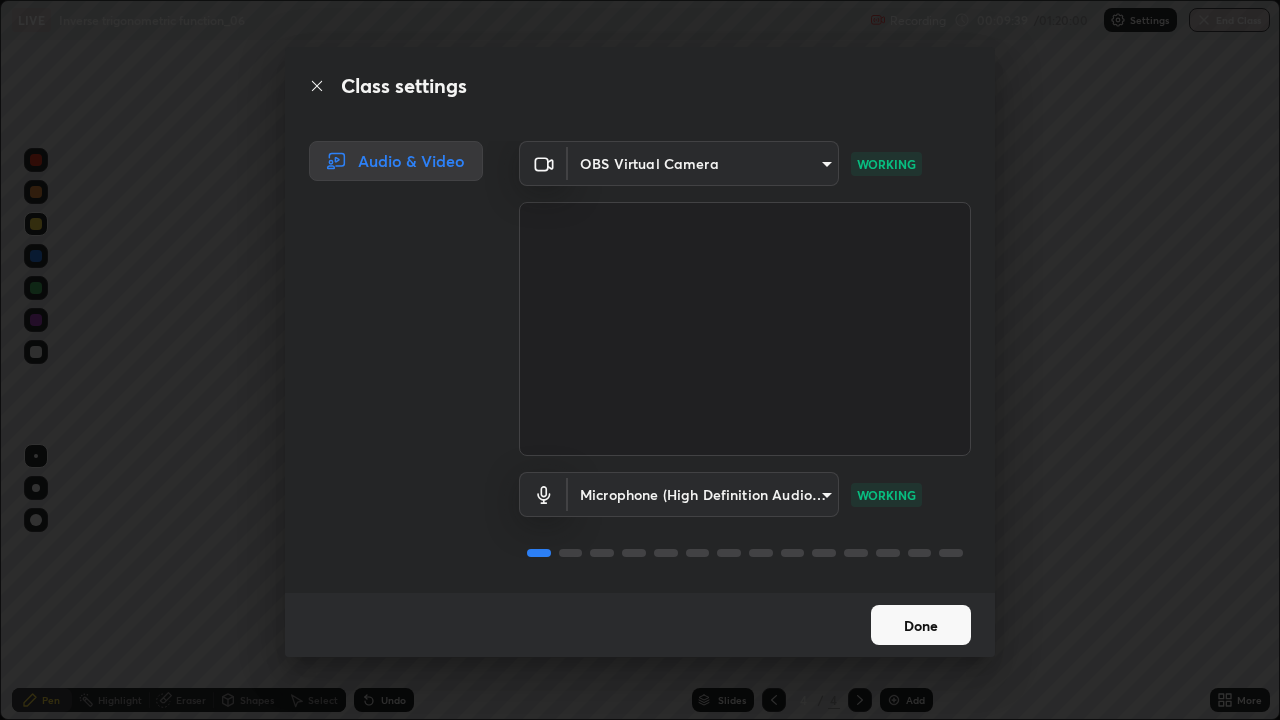 click on "Done" at bounding box center [921, 625] 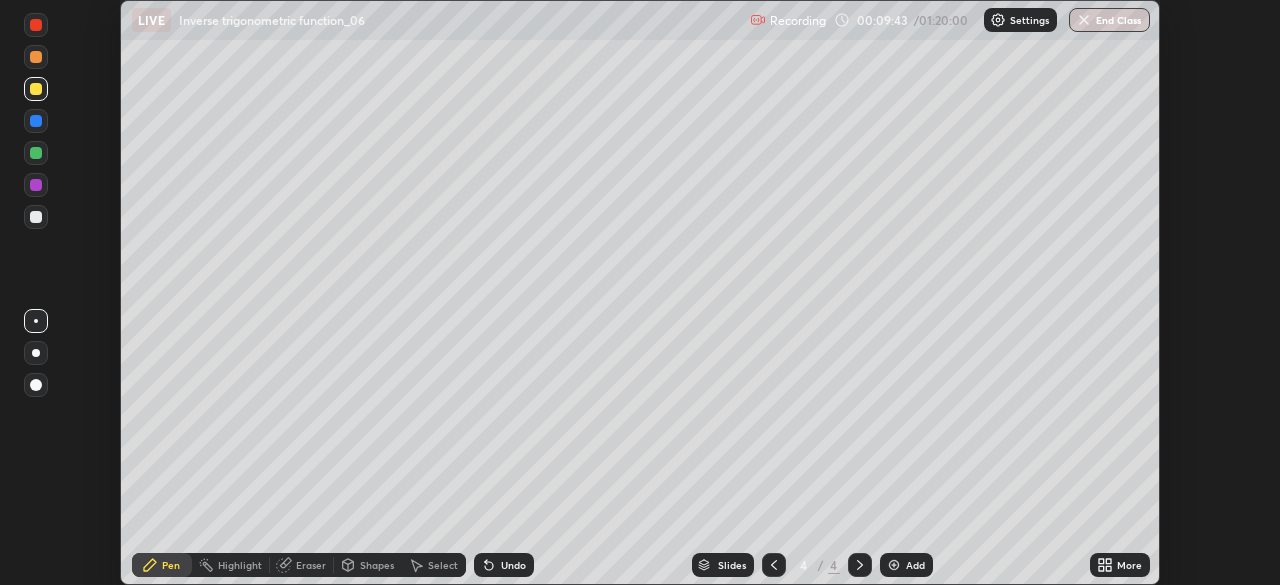 scroll, scrollTop: 720, scrollLeft: 1280, axis: both 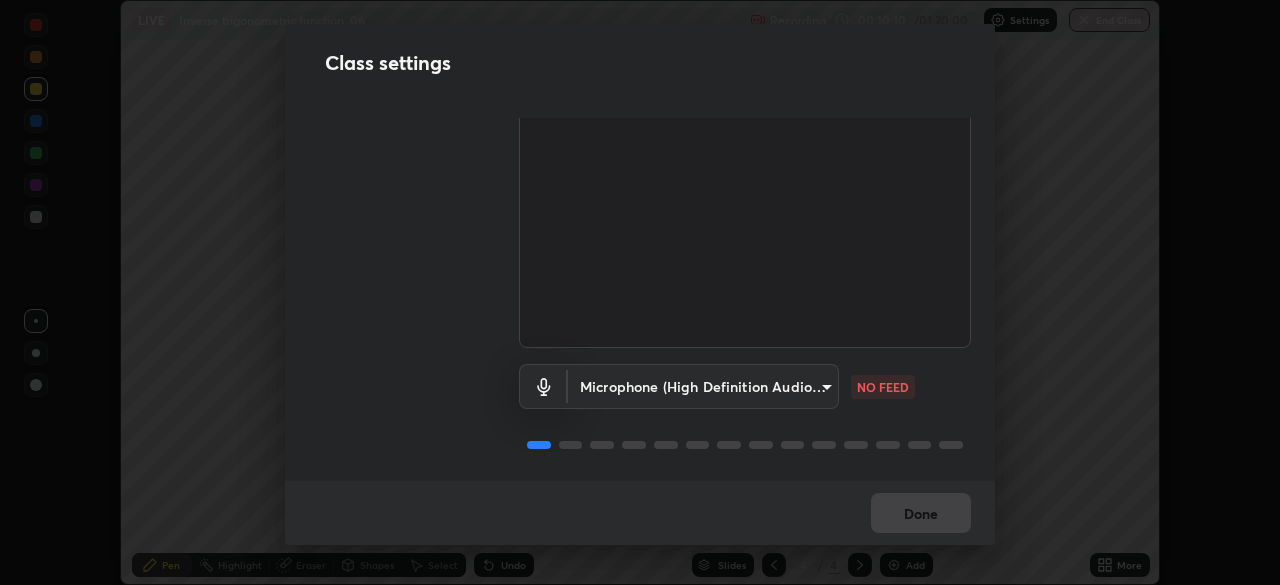 click on "Erase all LIVE Inverse trigonometric function_06 Recording 00:10:10 /  01:20:00 Settings End Class Setting up your live class Inverse trigonometric function_06 • L48 of Mathematics 12th [FIRST] [LAST] Pen Highlight Eraser Shapes Select Undo Slides 4 / 4 Add More No doubts shared Encourage your learners to ask a doubt for better clarity Report an issue Reason for reporting Buffering Chat not working Audio - Video sync issue Educator video quality low ​ Attach an image Report Class settings Audio & Video OBS Virtual Camera e2b4cb918b4400ba02a0192ae9998b18c1f09d36479f8a70bd3f64f4de27a966 WORKING Microphone (High Definition Audio Device) d1b11b0b4f46b83d2e8d826cca083993b9faa573cd943f7c0ace7018603ff829 NO FEED Done" at bounding box center [640, 292] 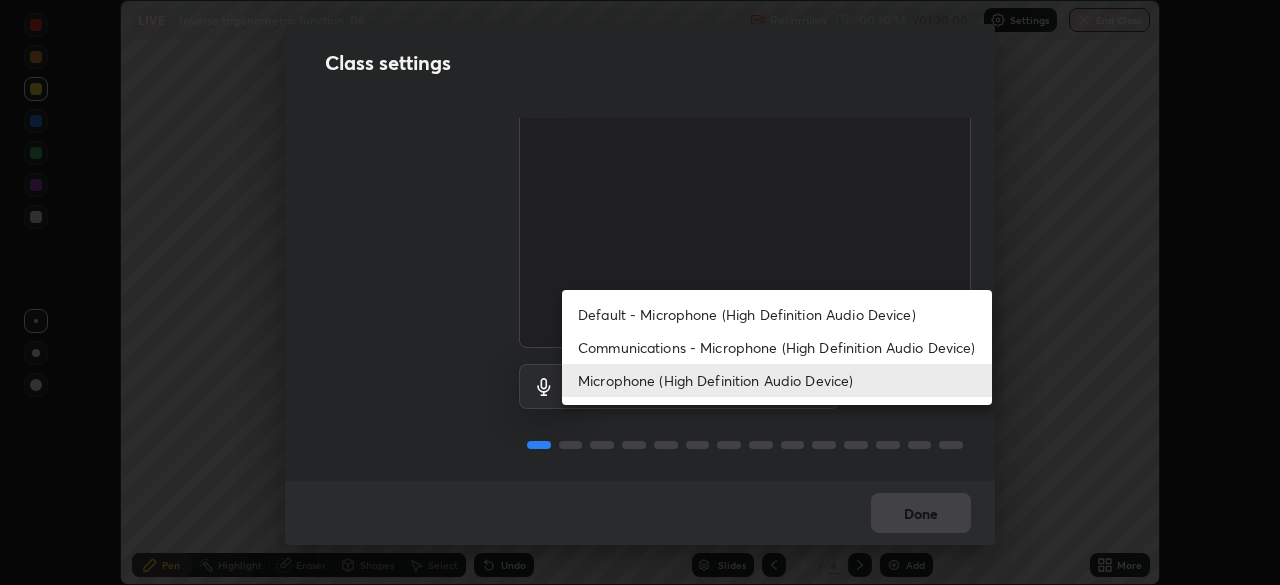 click on "Microphone (High Definition Audio Device)" at bounding box center [777, 380] 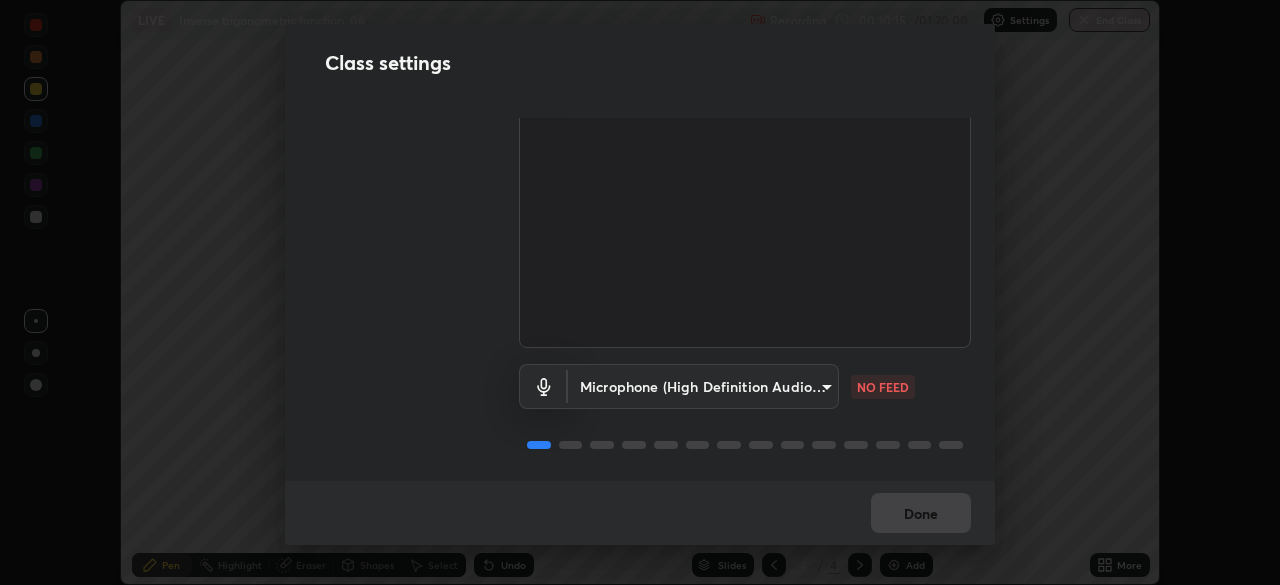 click on "Erase all LIVE Inverse trigonometric function_06 Recording 00:10:15 /  01:20:00 Settings End Class Setting up your live class Inverse trigonometric function_06 • L48 of Mathematics 12th [FIRST] [LAST] Pen Highlight Eraser Shapes Select Undo Slides 4 / 4 Add More No doubts shared Encourage your learners to ask a doubt for better clarity Report an issue Reason for reporting Buffering Chat not working Audio - Video sync issue Educator video quality low ​ Attach an image Report Class settings Audio & Video OBS Virtual Camera e2b4cb918b4400ba02a0192ae9998b18c1f09d36479f8a70bd3f64f4de27a966 WORKING Microphone (High Definition Audio Device) d1b11b0b4f46b83d2e8d826cca083993b9faa573cd943f7c0ace7018603ff829 NO FEED Done" at bounding box center (640, 292) 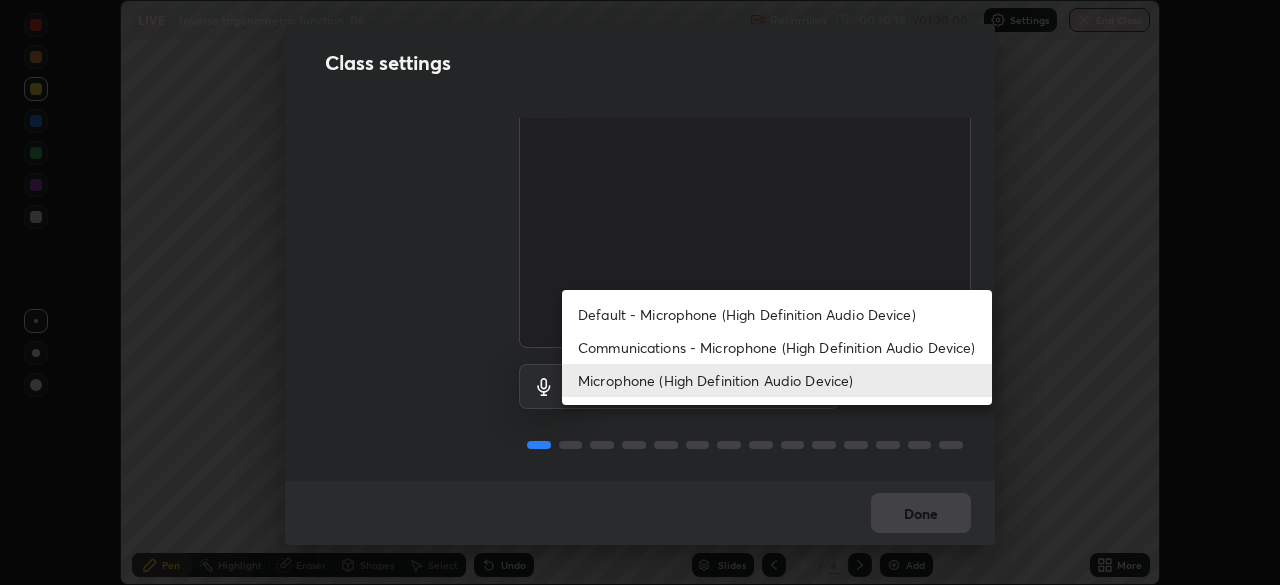 click on "Communications - Microphone (High Definition Audio Device)" at bounding box center [777, 347] 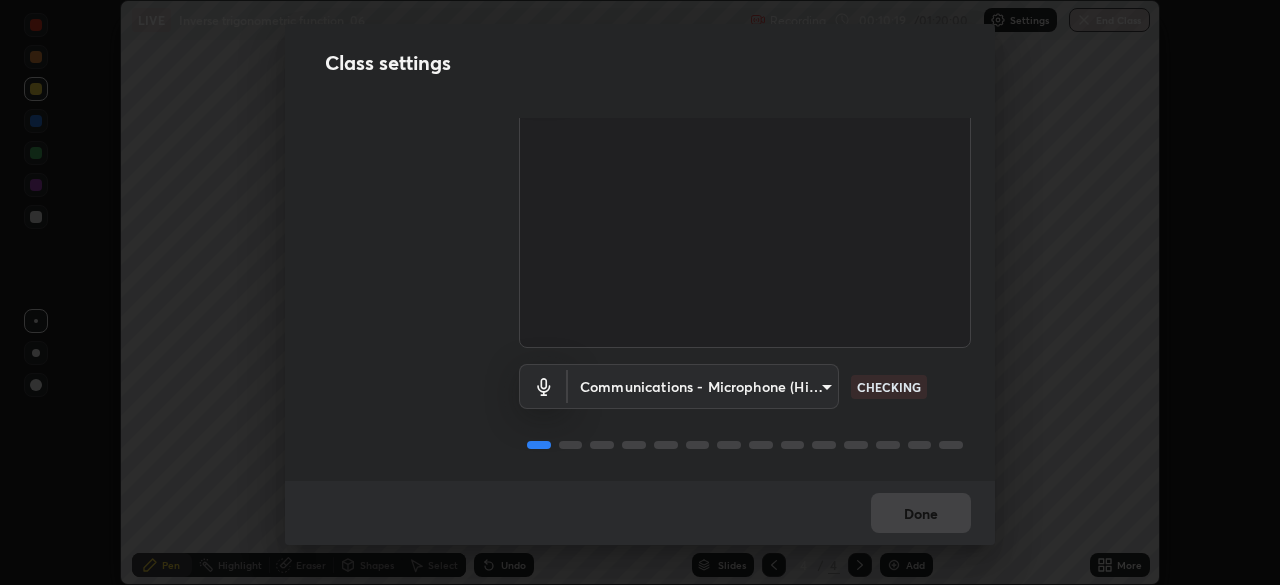 click on "Erase all LIVE Inverse trigonometric function_06 Recording 00:10:19 /  01:20:00 Settings End Class Setting up your live class Inverse trigonometric function_06 • L48 of Mathematics 12th [FIRST] [LAST] Pen Highlight Eraser Shapes Select Undo Slides 4 / 4 Add More No doubts shared Encourage your learners to ask a doubt for better clarity Report an issue Reason for reporting Buffering Chat not working Audio - Video sync issue Educator video quality low ​ Attach an image Report Class settings Audio & Video OBS Virtual Camera e2b4cb918b4400ba02a0192ae9998b18c1f09d36479f8a70bd3f64f4de27a966 WORKING Communications - Microphone (High Definition Audio Device) communications CHECKING Done" at bounding box center (640, 292) 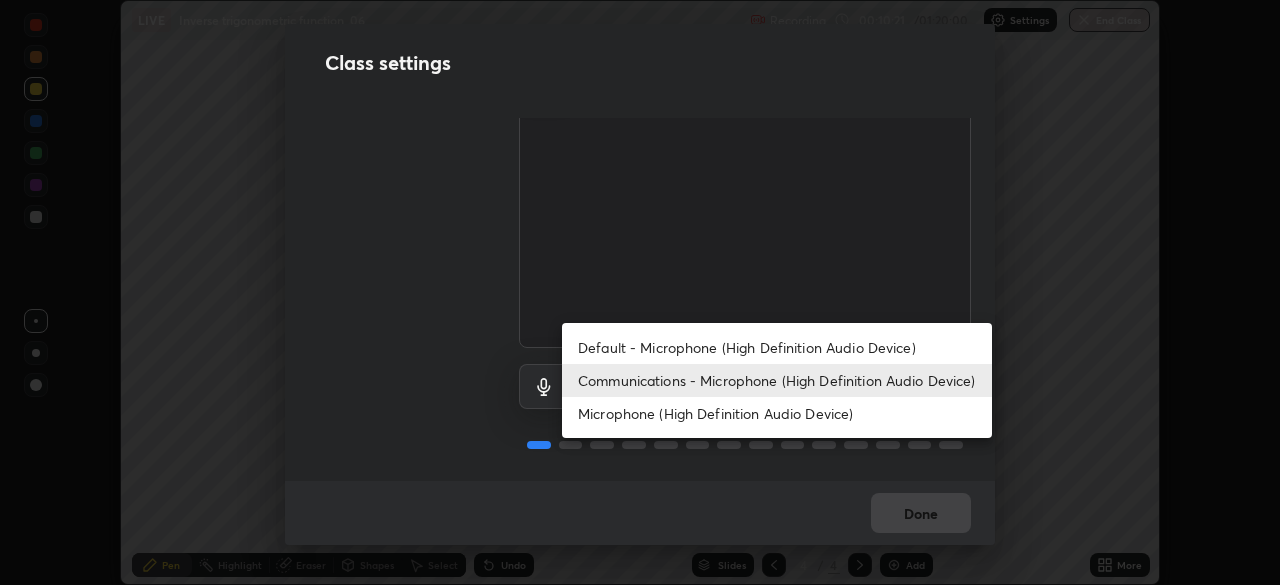 click on "Communications - Microphone (High Definition Audio Device)" at bounding box center (777, 380) 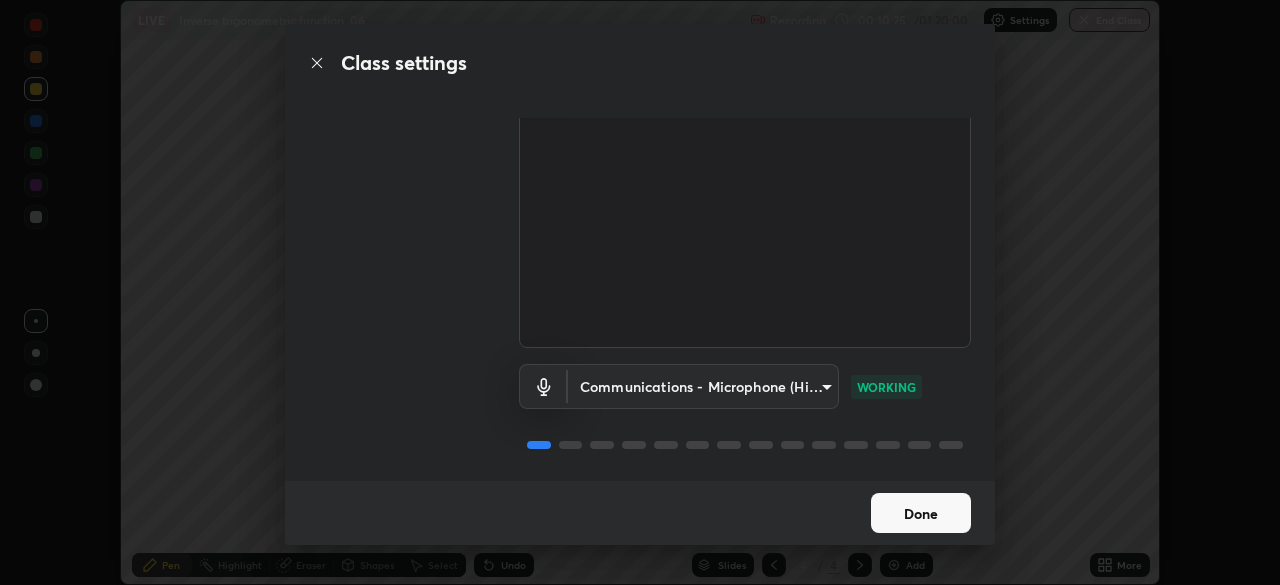 click on "Done" at bounding box center (921, 513) 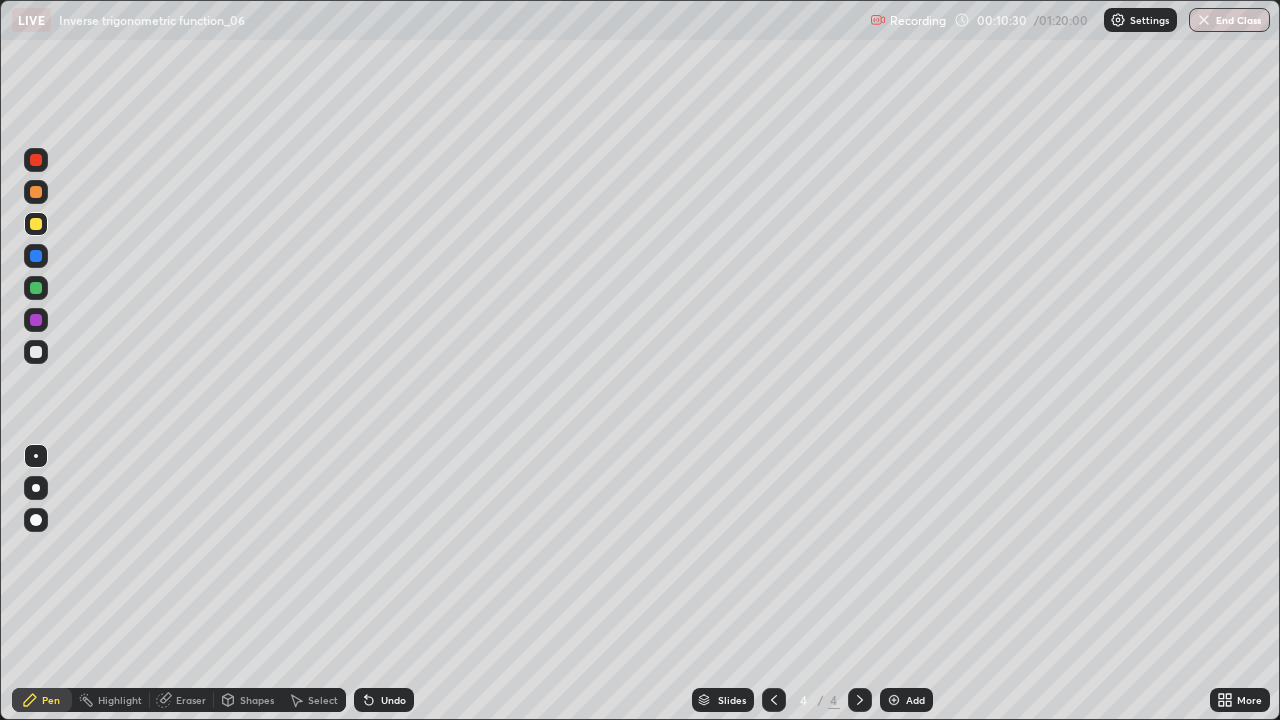 scroll, scrollTop: 99280, scrollLeft: 98720, axis: both 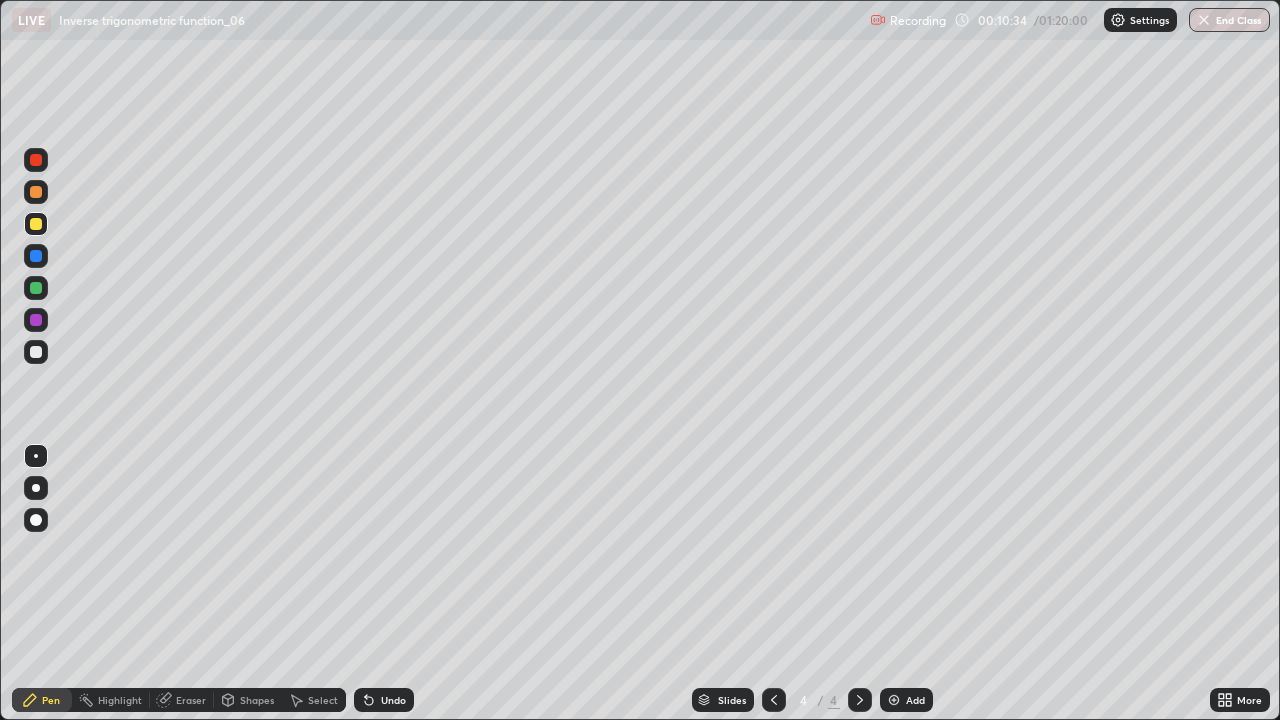 click on "Undo" at bounding box center (393, 700) 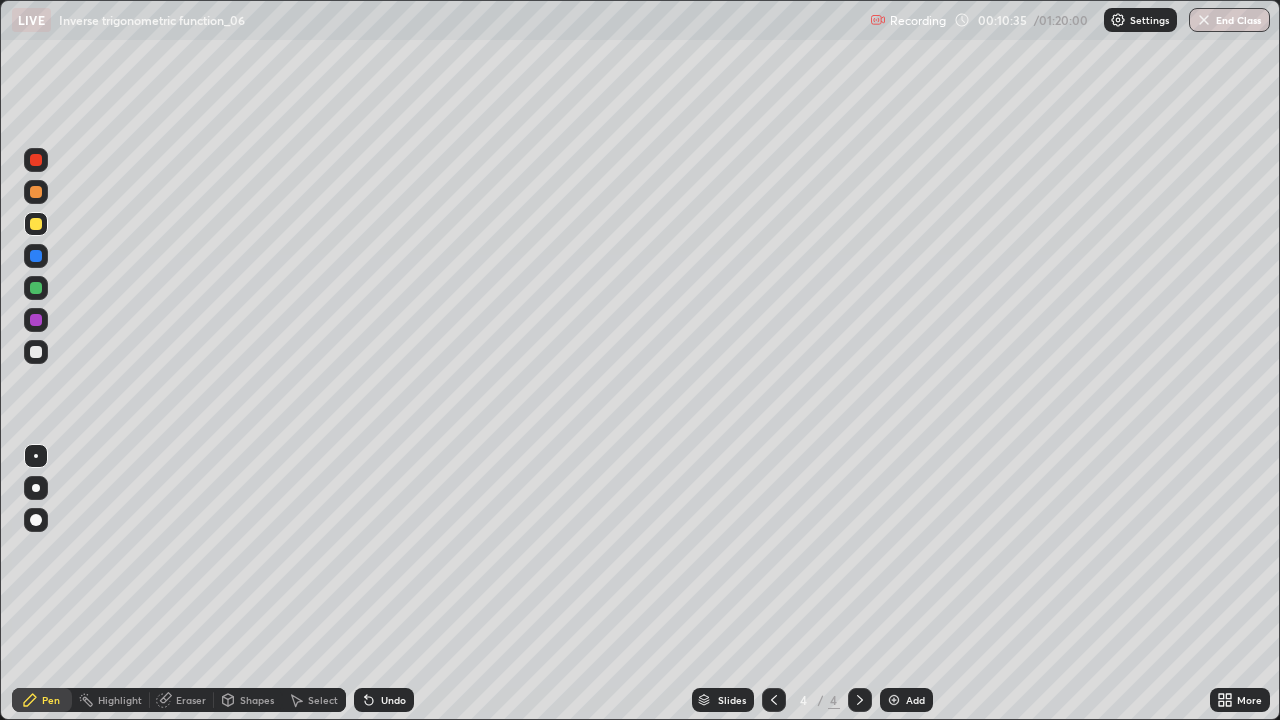 click on "Undo" at bounding box center (384, 700) 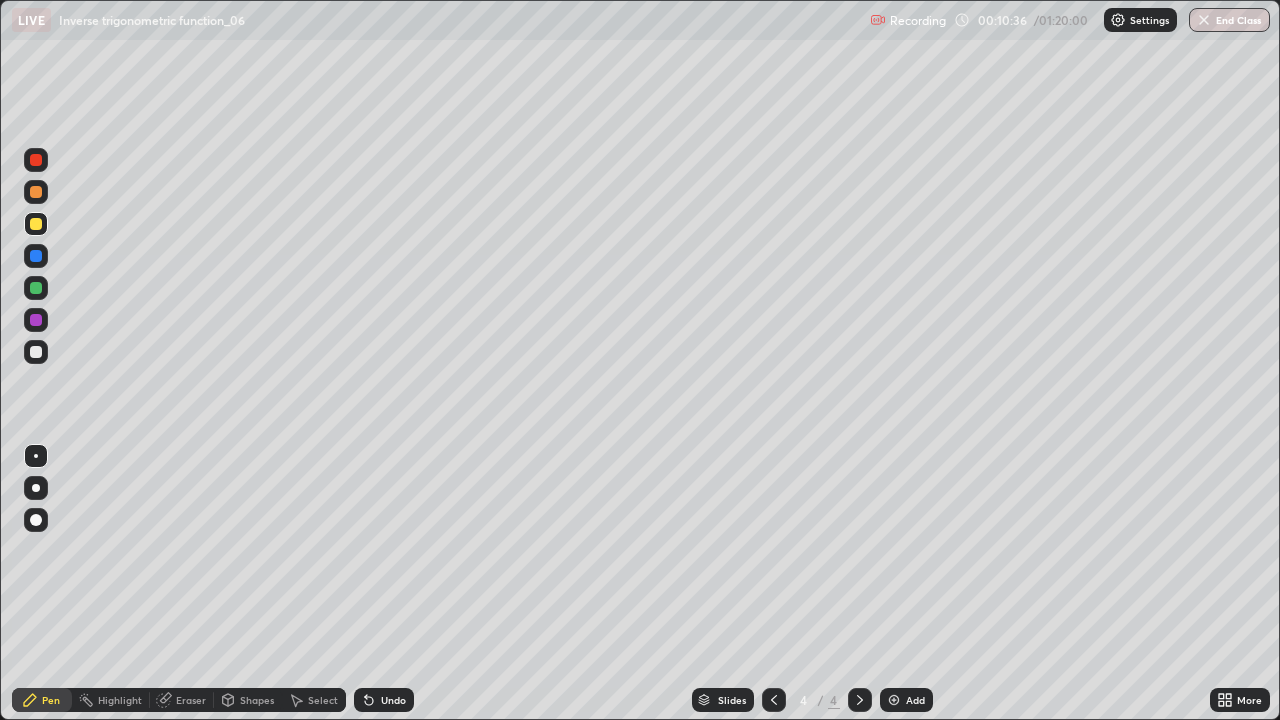 click on "Undo" at bounding box center [393, 700] 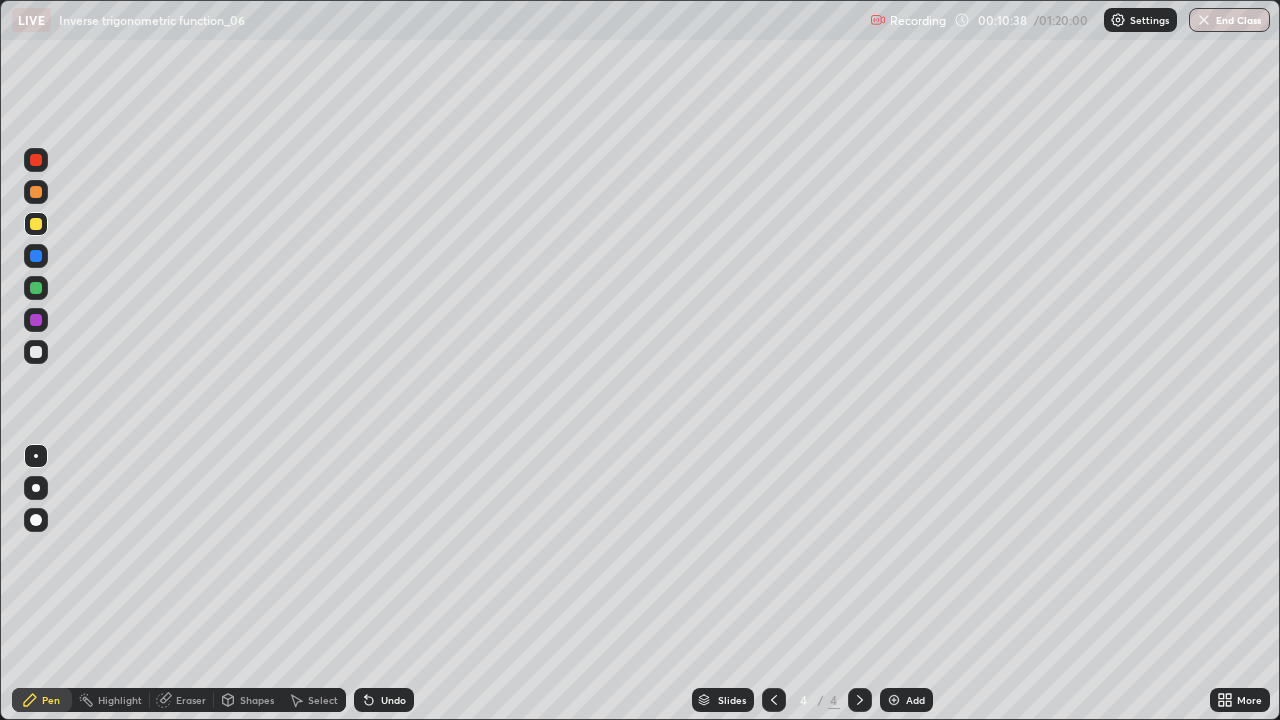 click on "Undo" at bounding box center (393, 700) 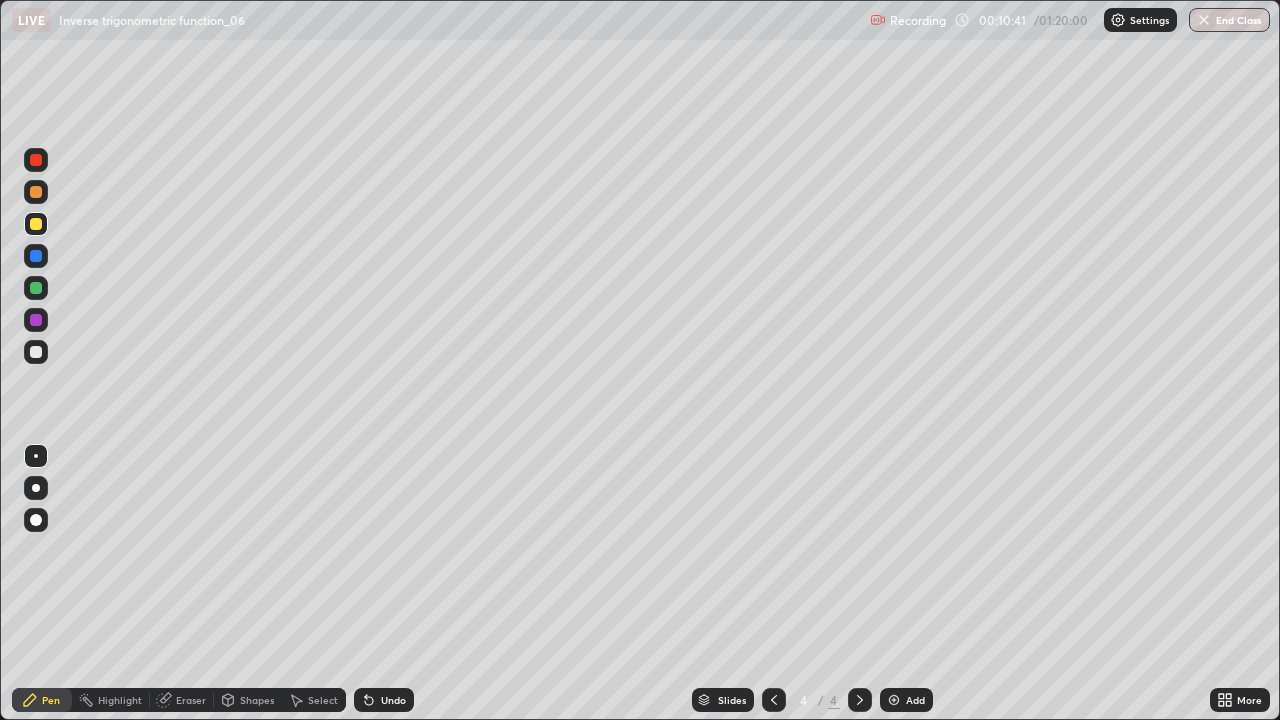 click on "Undo" at bounding box center (393, 700) 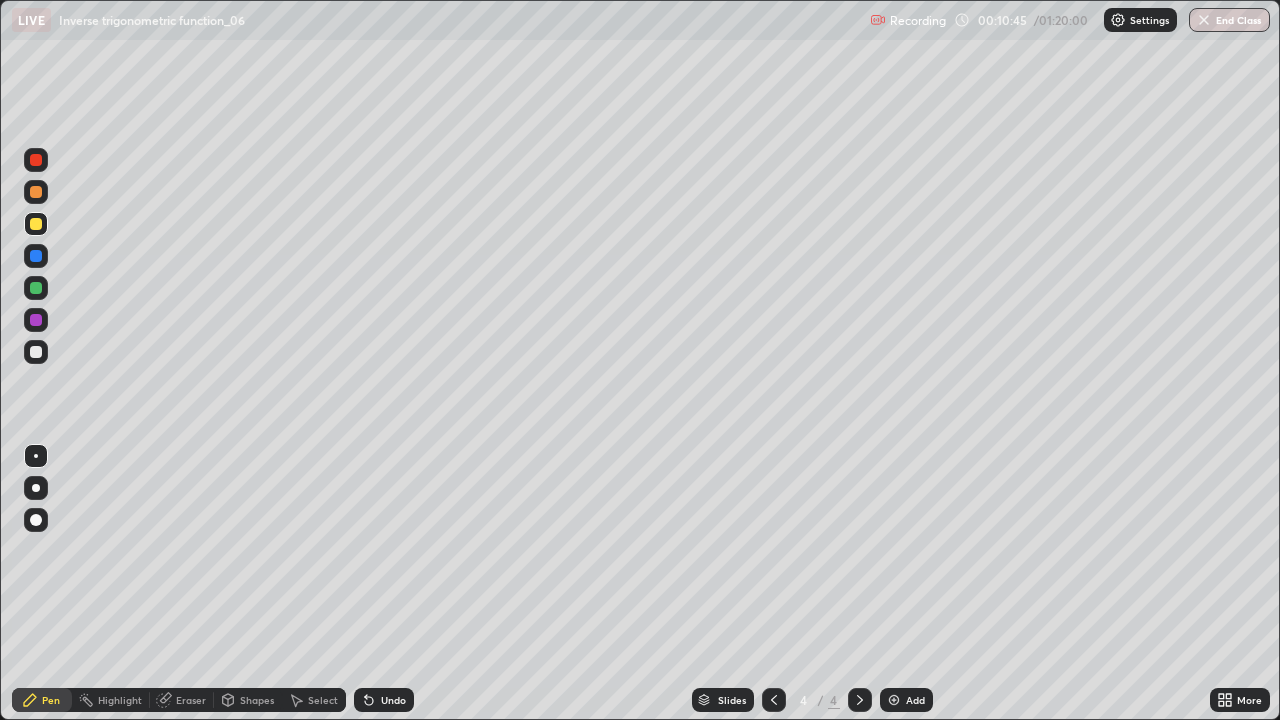 click at bounding box center (36, 256) 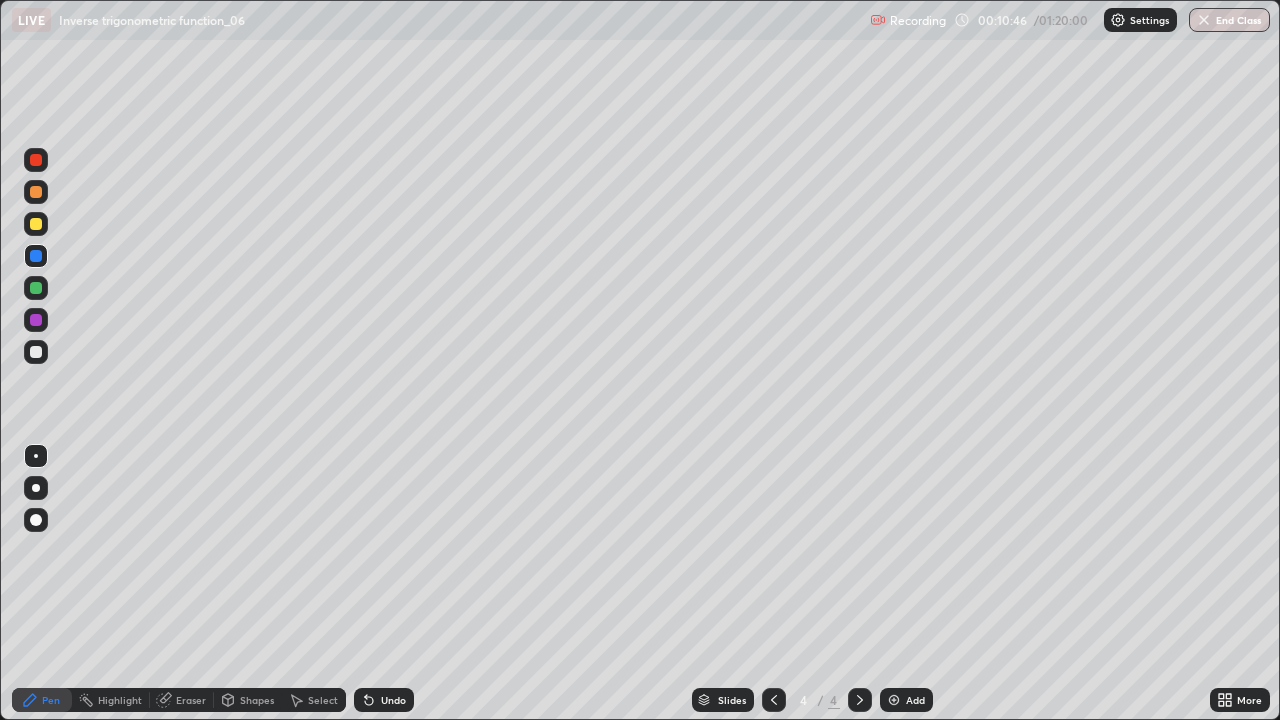 click at bounding box center [36, 288] 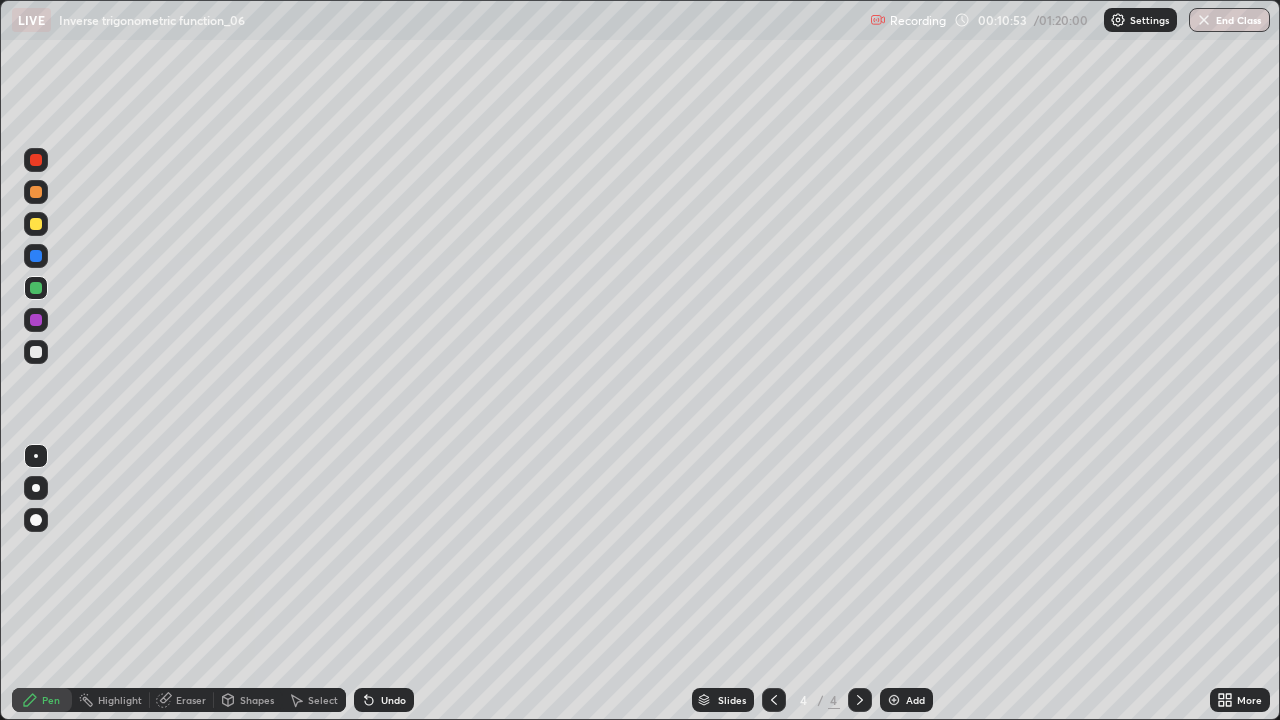 click on "Undo" at bounding box center [384, 700] 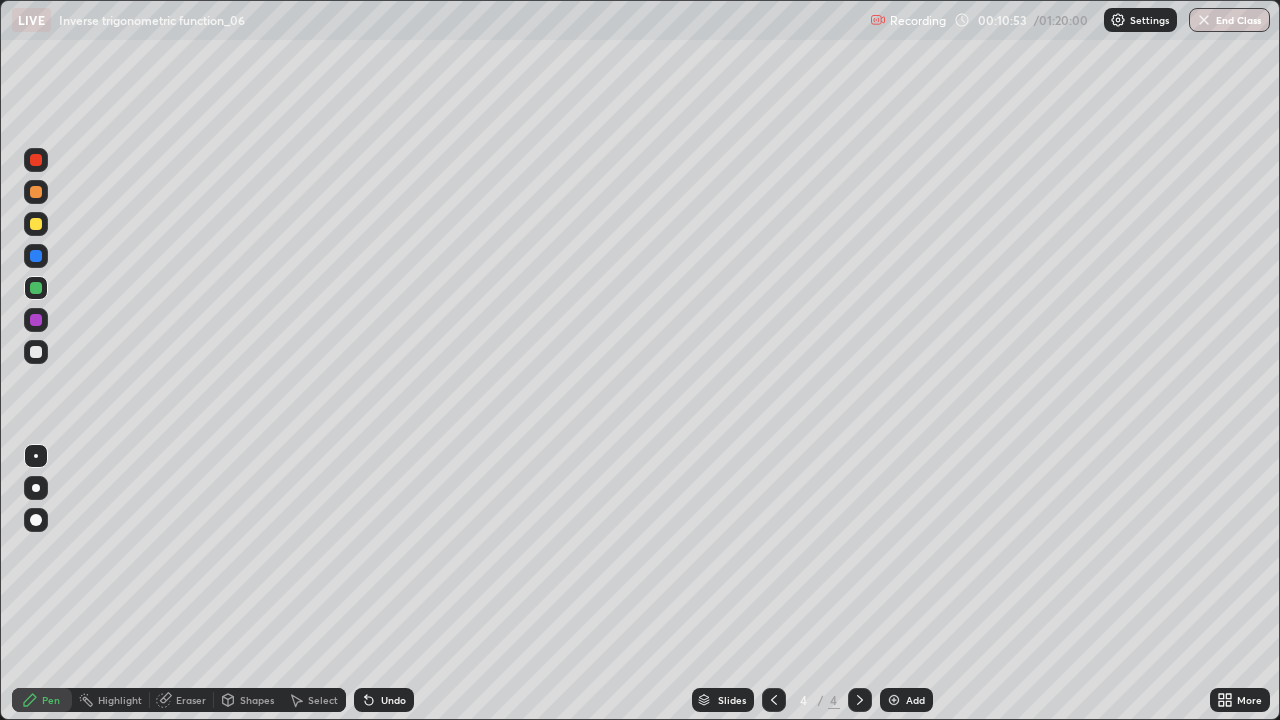 click on "Undo" at bounding box center [393, 700] 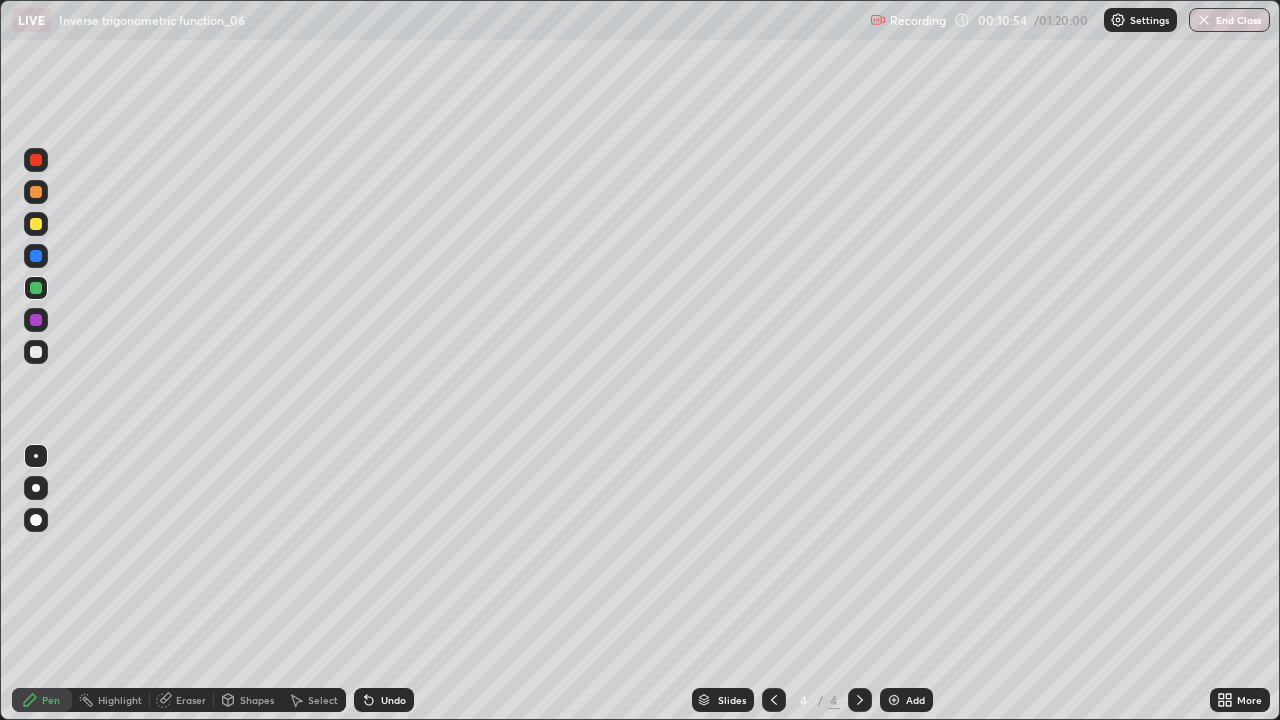 click 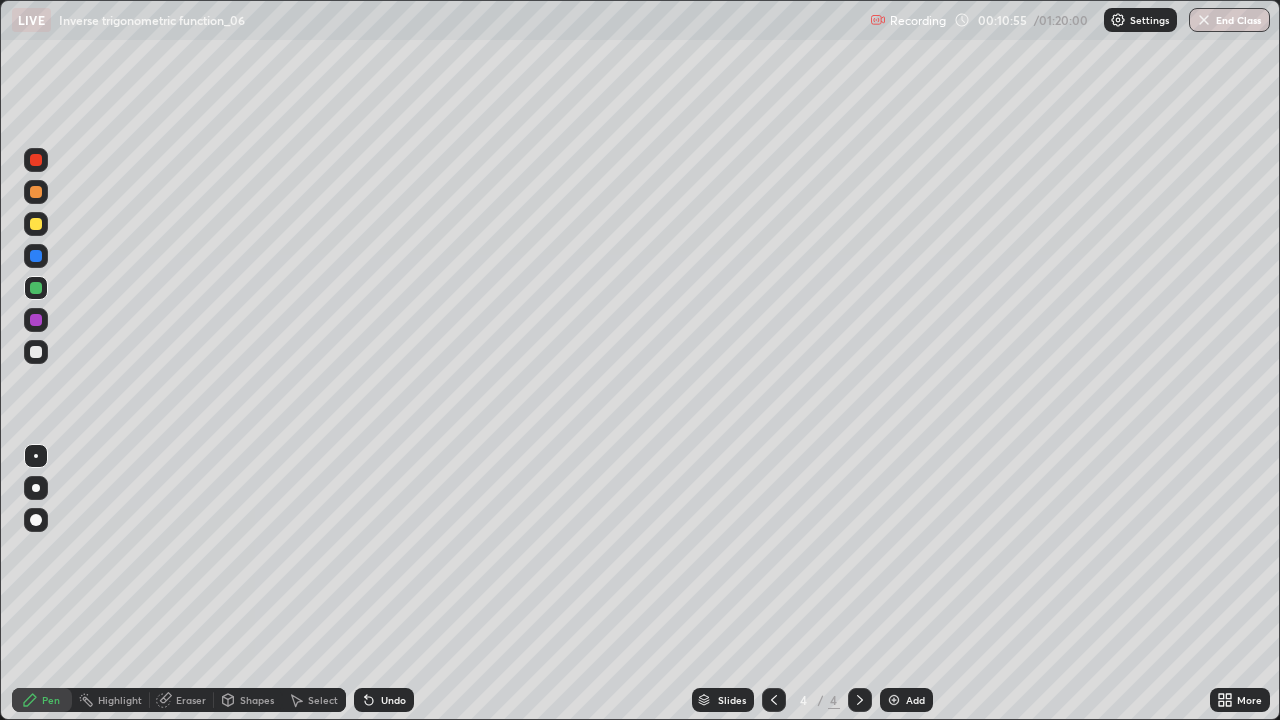 click on "Undo" at bounding box center [393, 700] 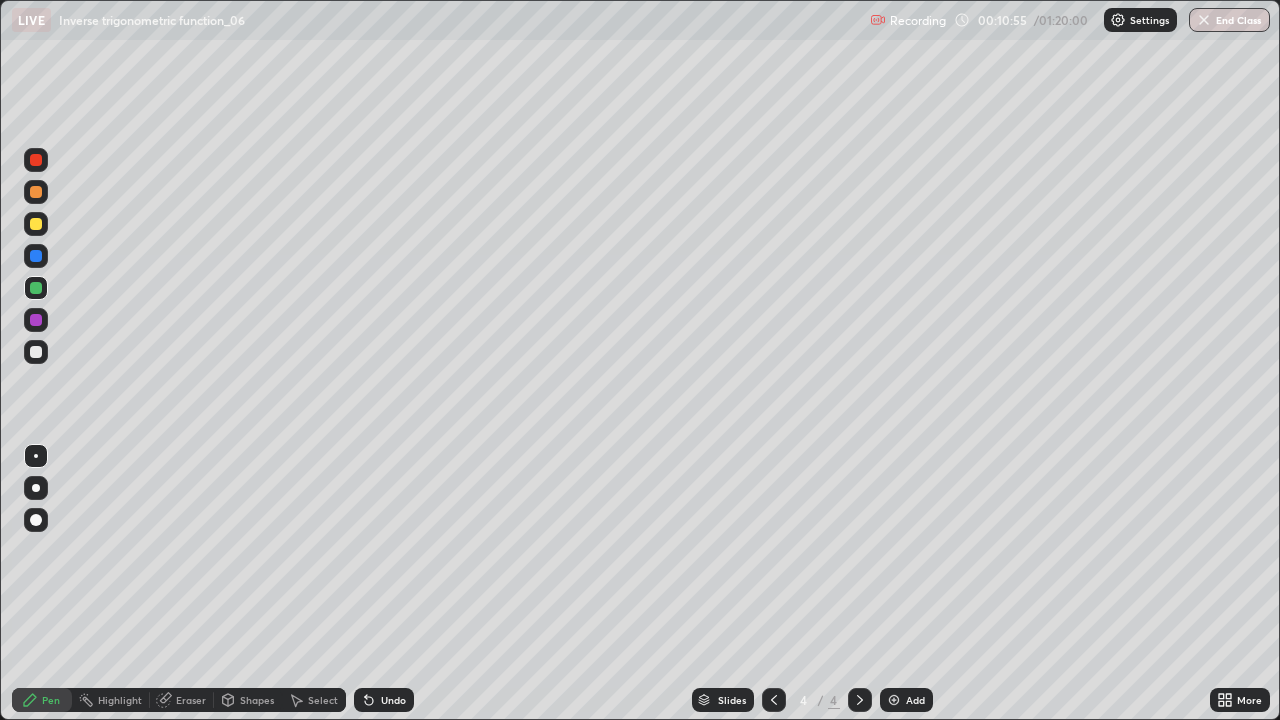click on "Undo" at bounding box center [384, 700] 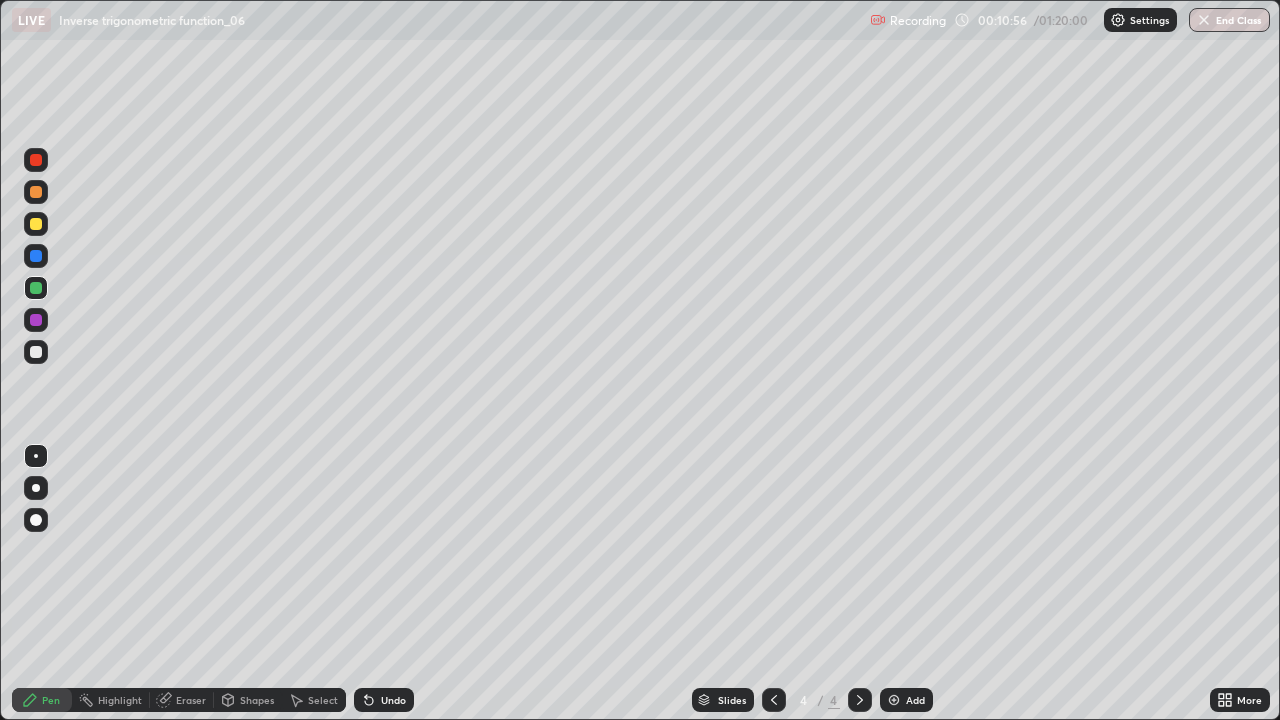 click 